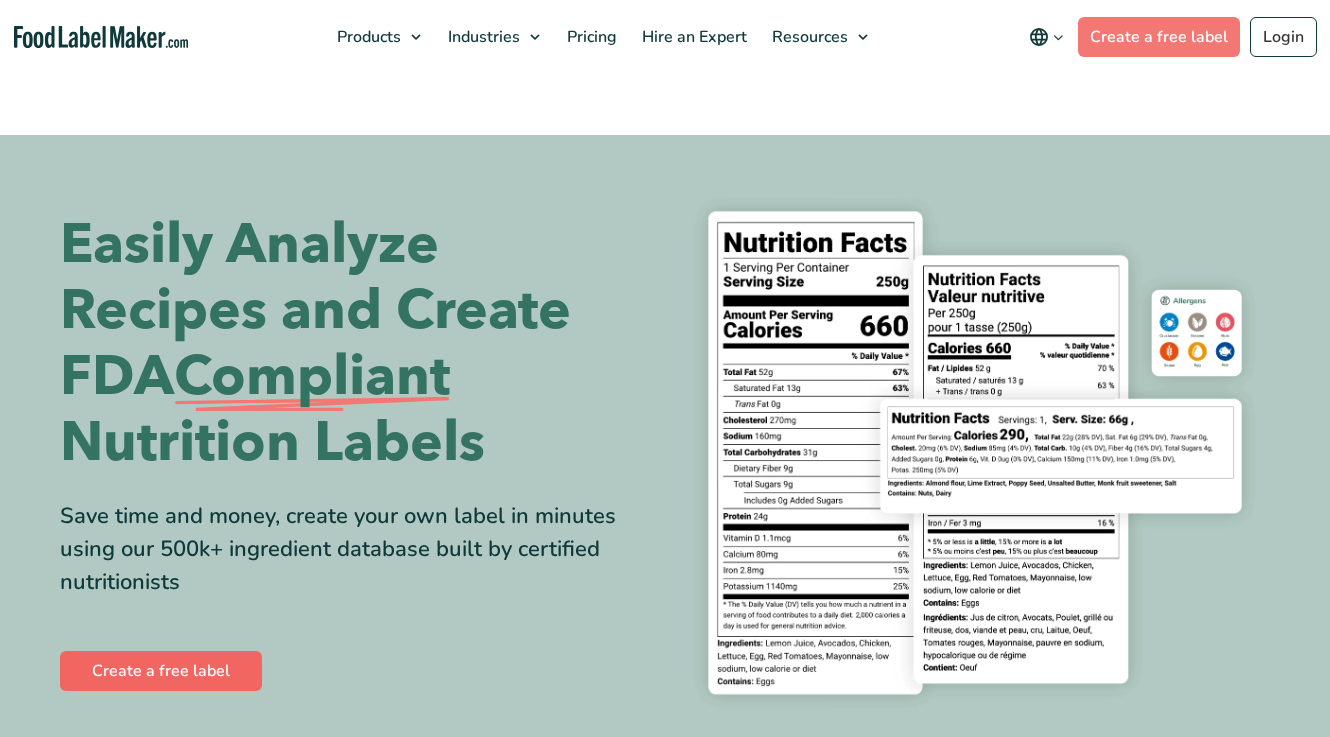 scroll, scrollTop: 0, scrollLeft: 0, axis: both 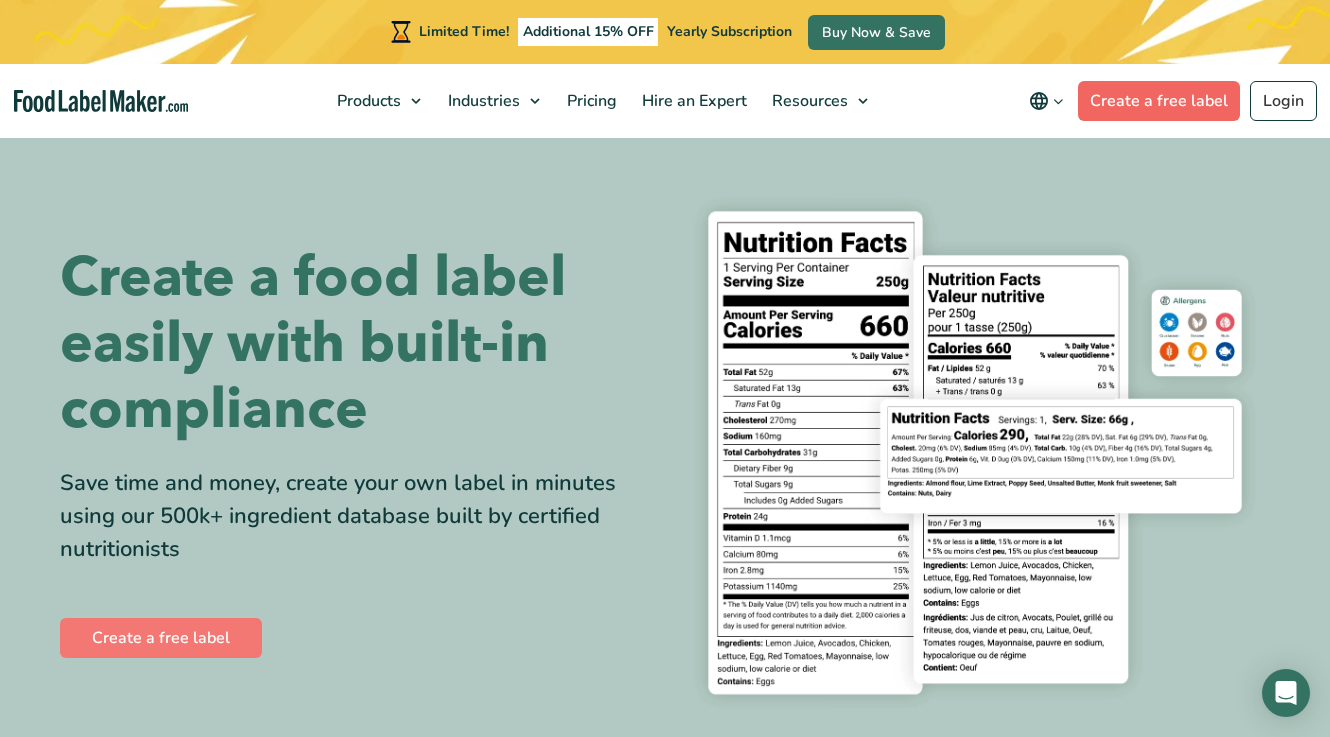 click on "Create a free label" at bounding box center (1159, 101) 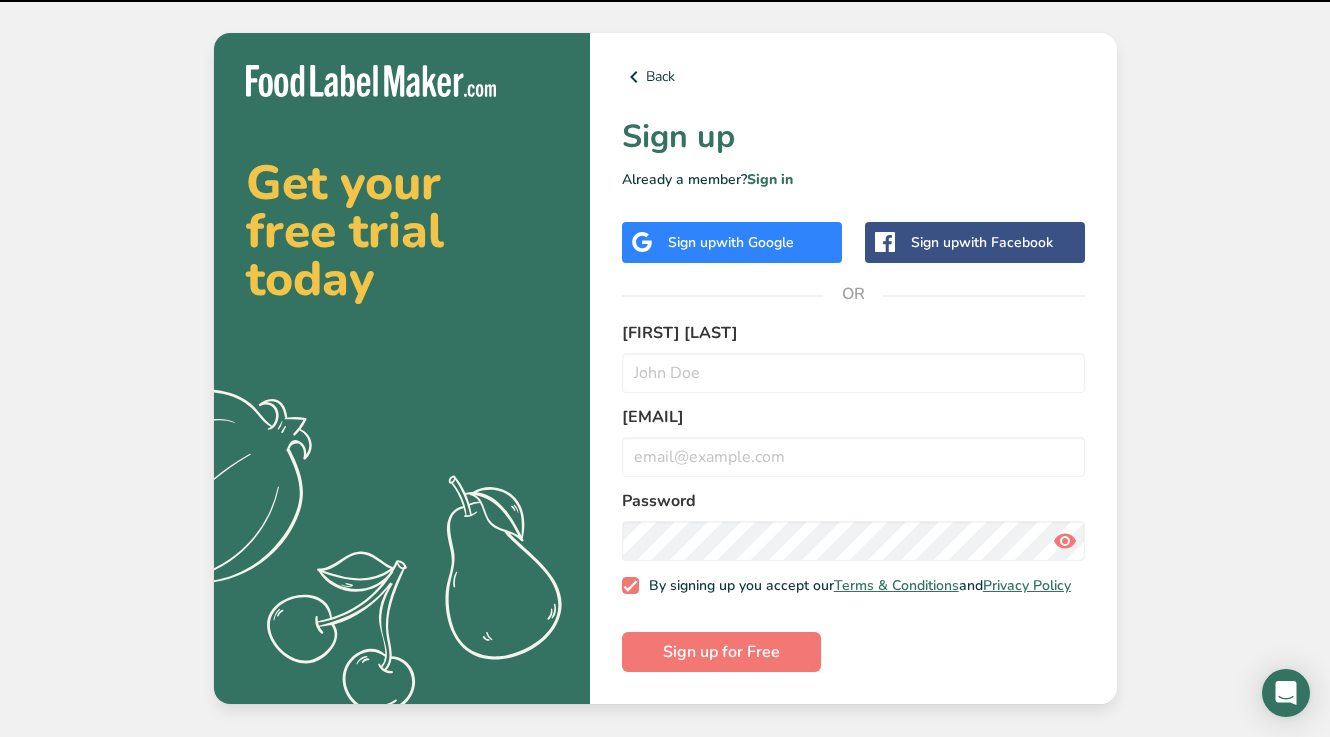 scroll, scrollTop: 0, scrollLeft: 0, axis: both 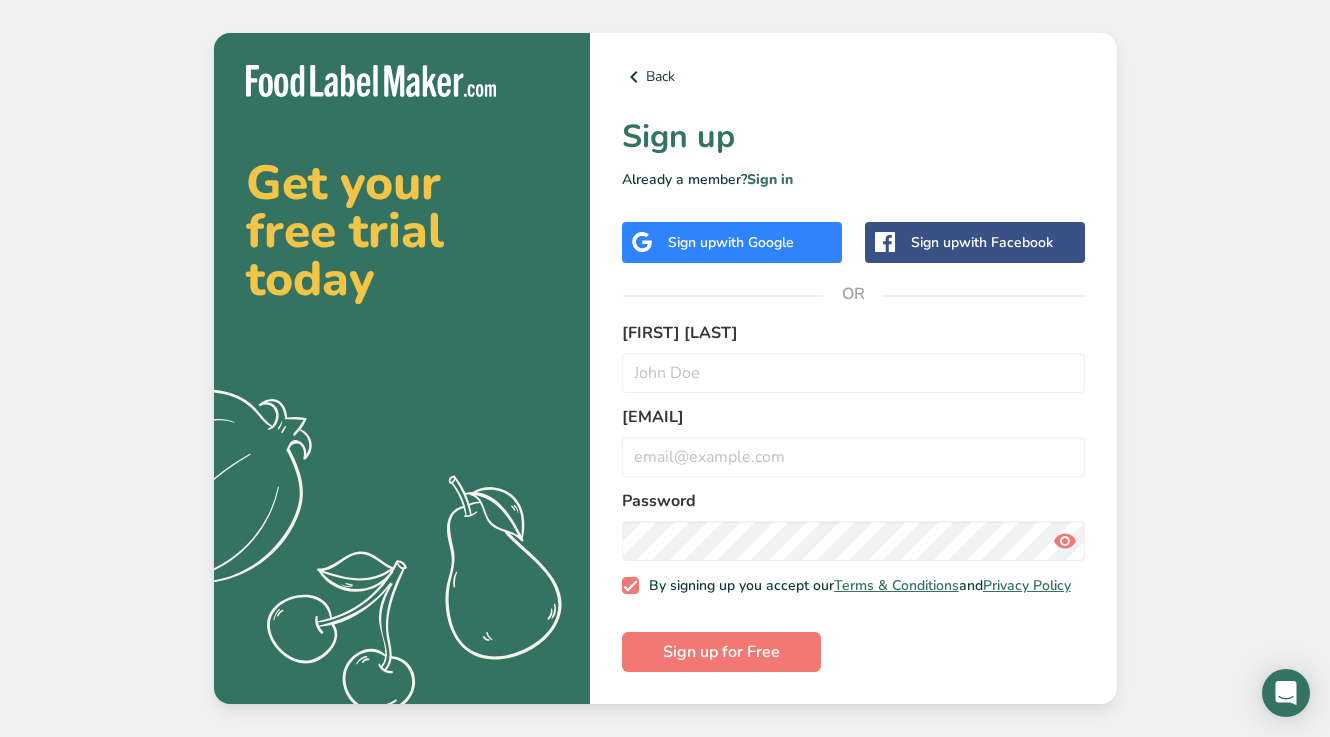 click on "with Google" at bounding box center (755, 242) 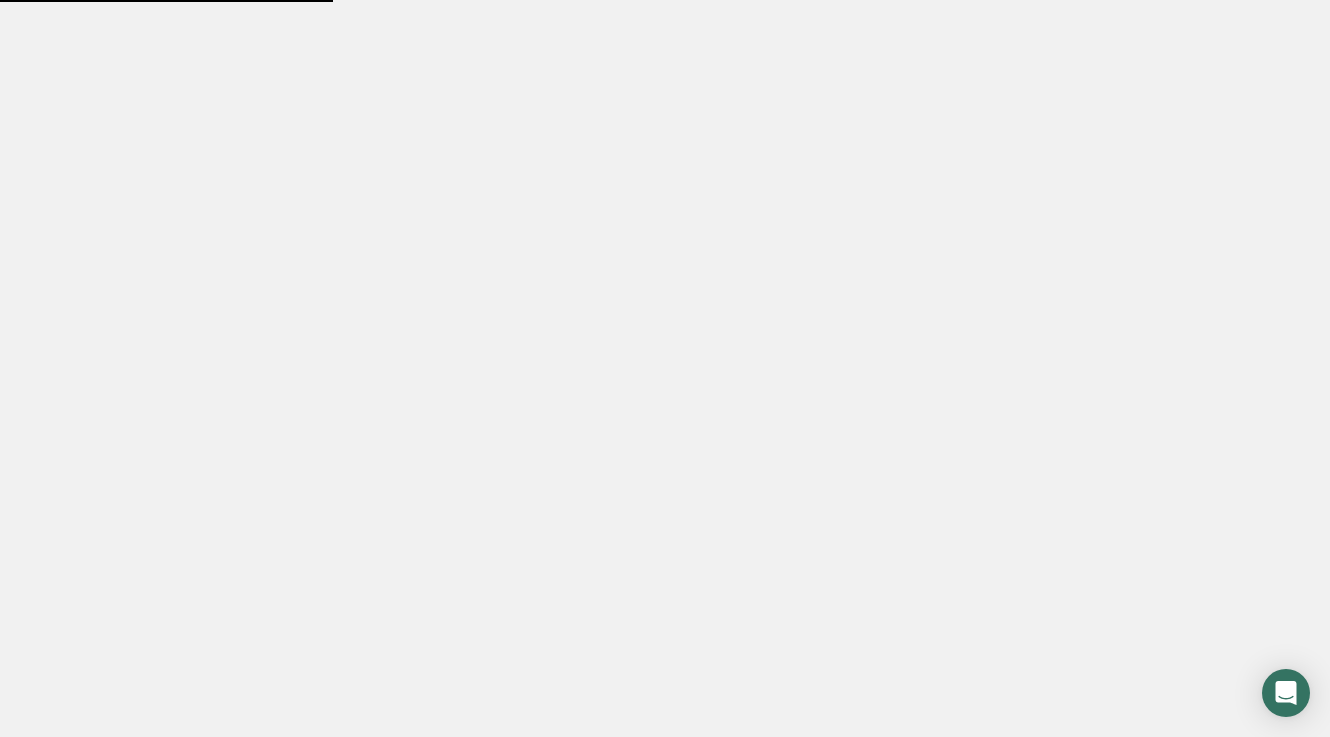 scroll, scrollTop: 0, scrollLeft: 0, axis: both 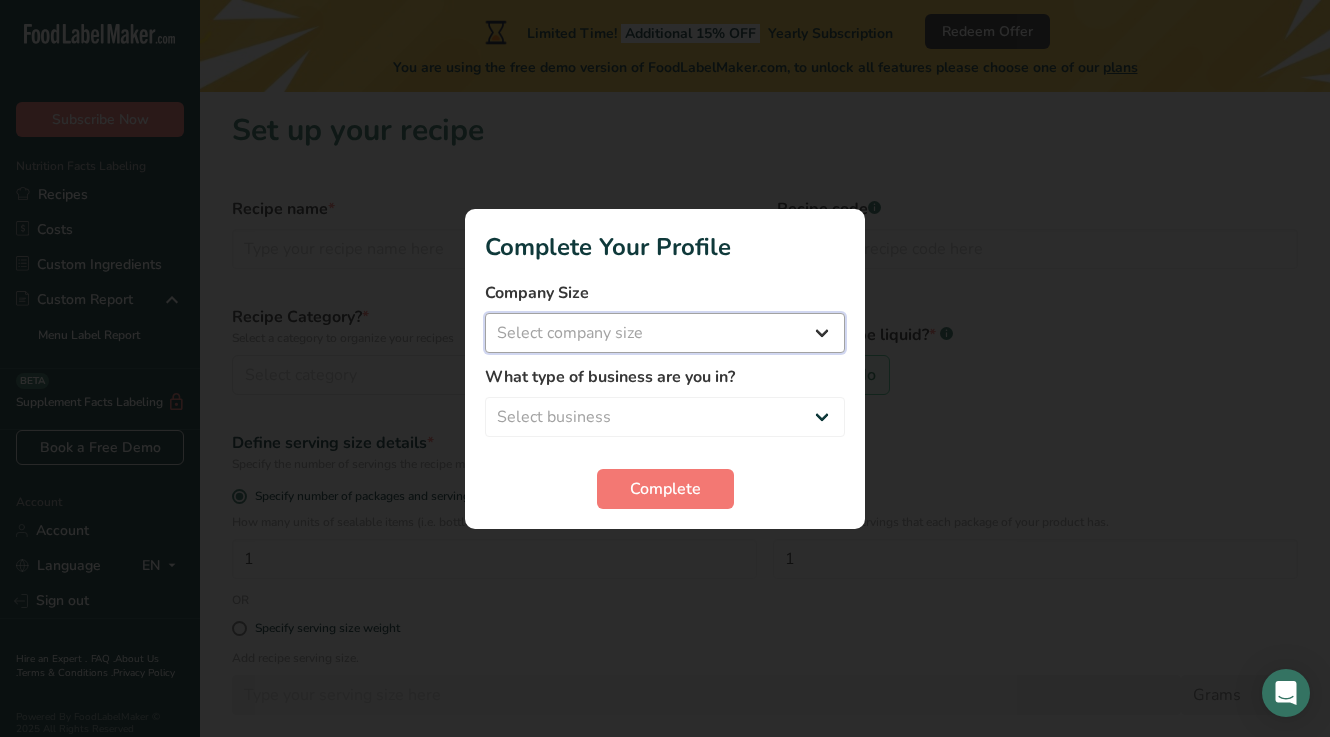 select on "1" 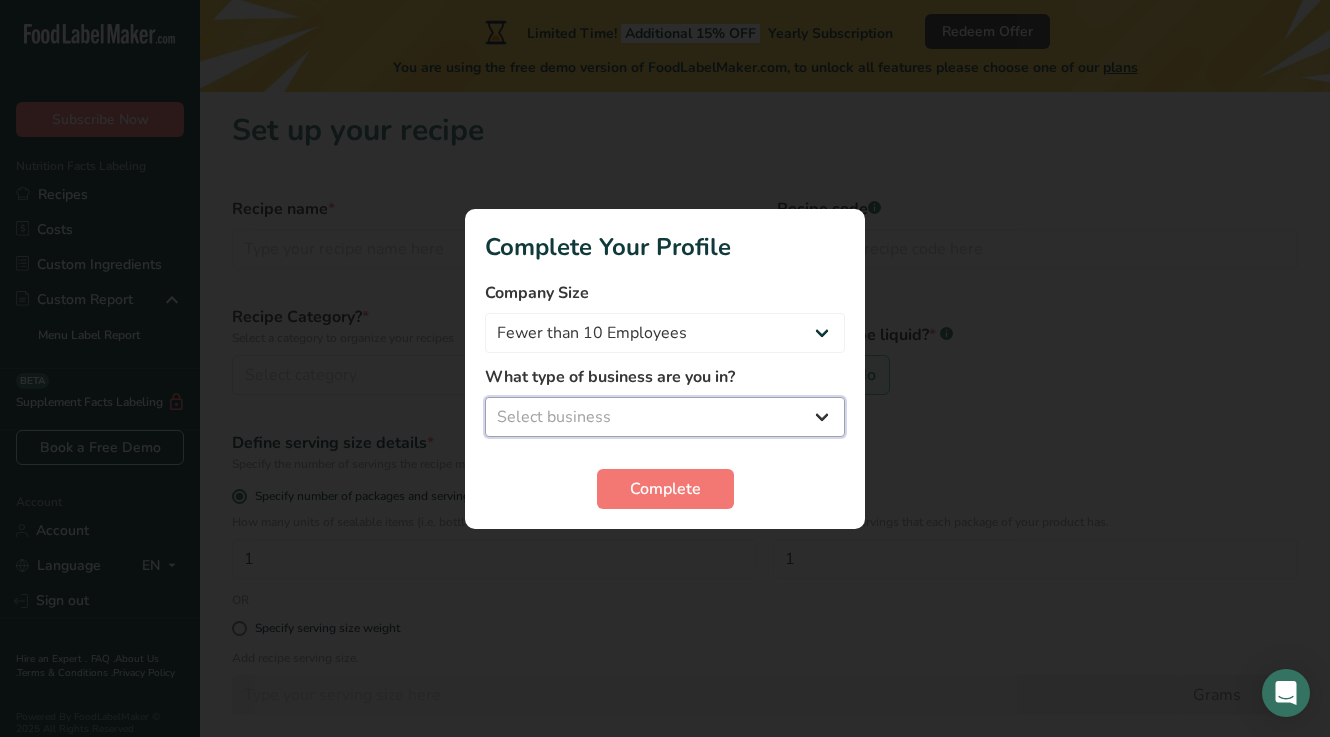 select on "5" 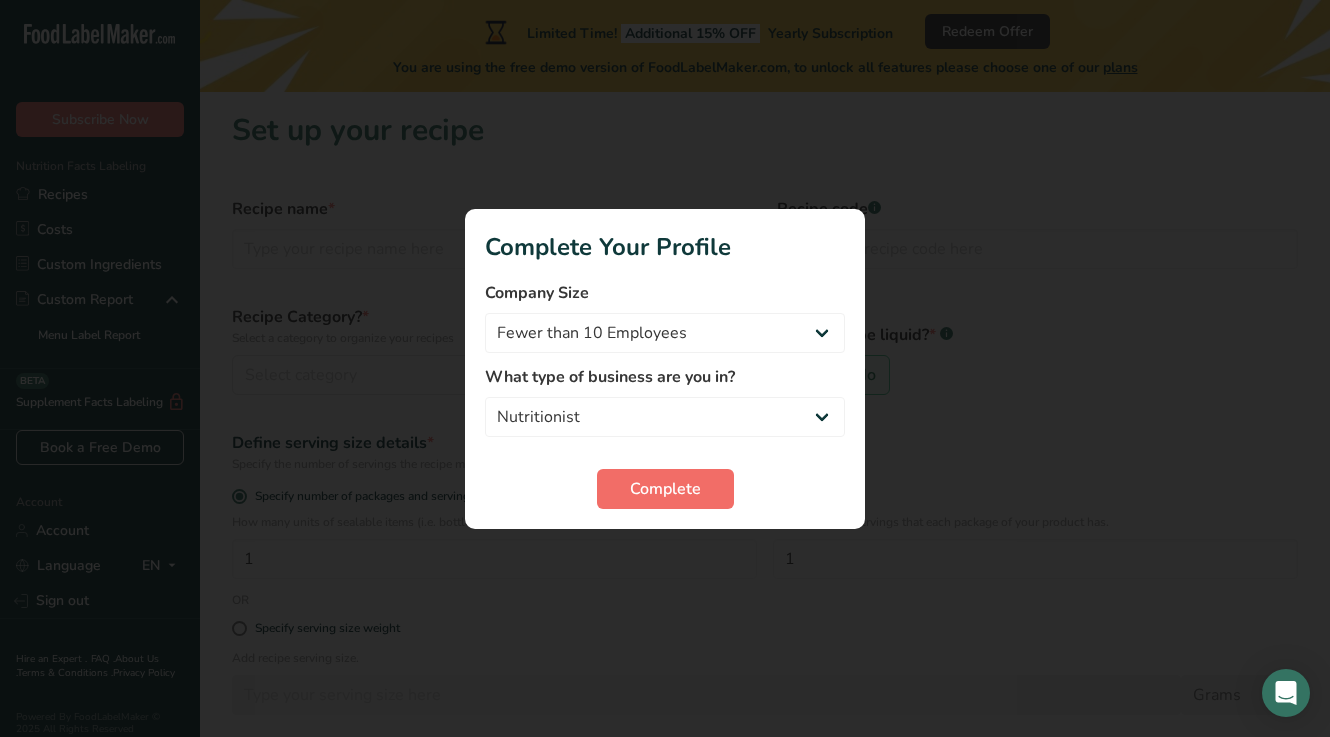 click on "Complete" at bounding box center [665, 489] 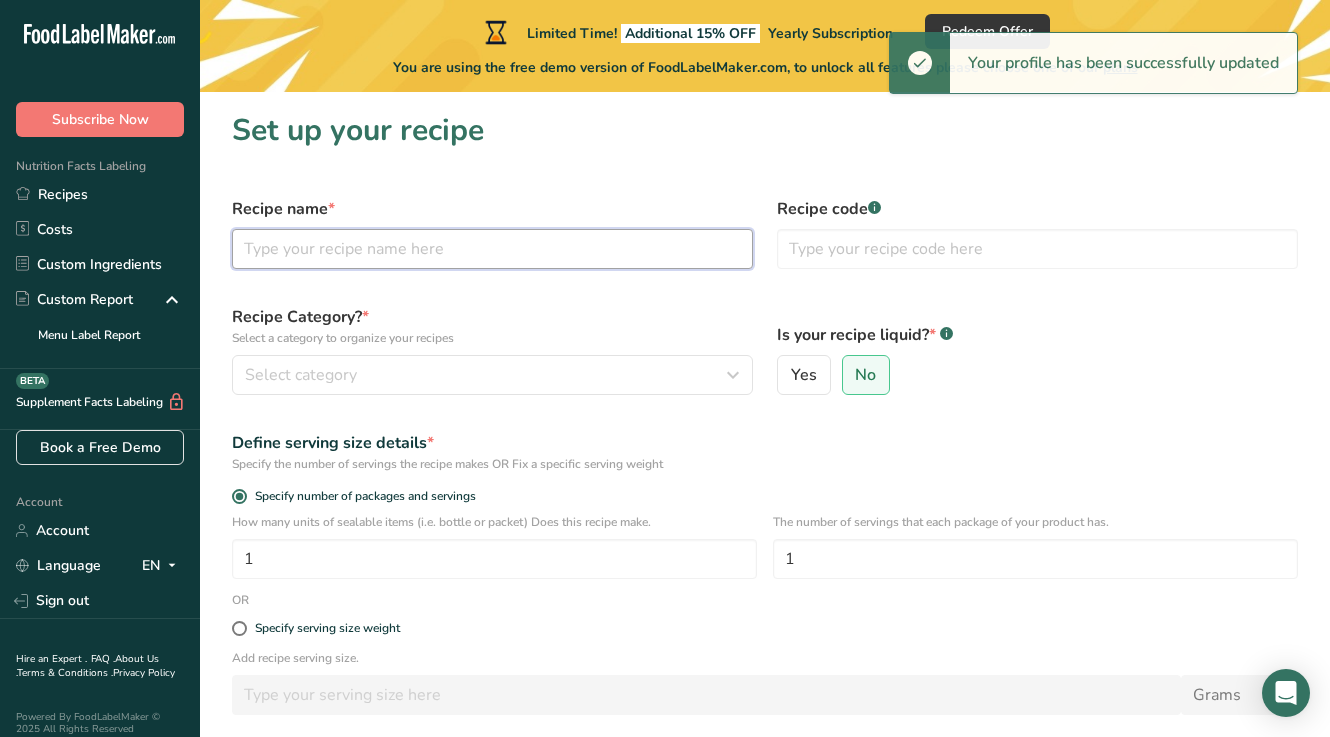 click at bounding box center (492, 249) 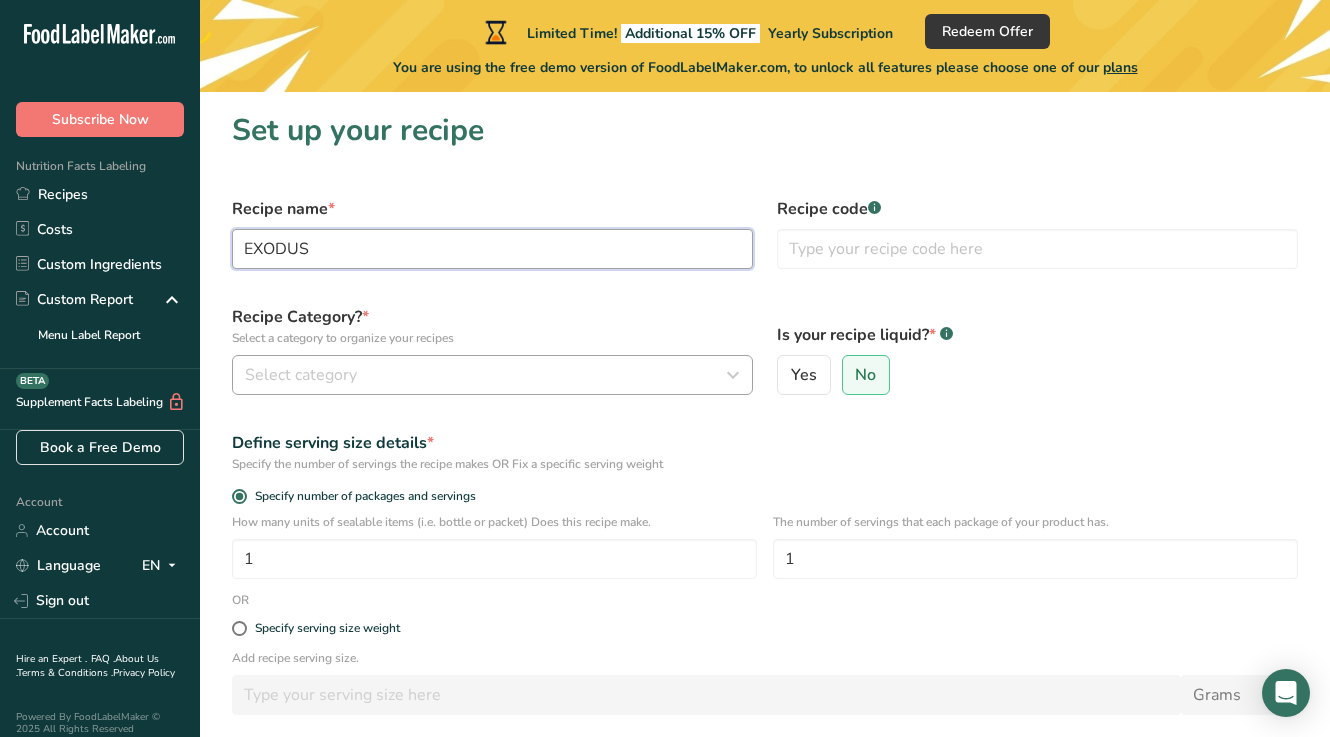 type on "EXODUS" 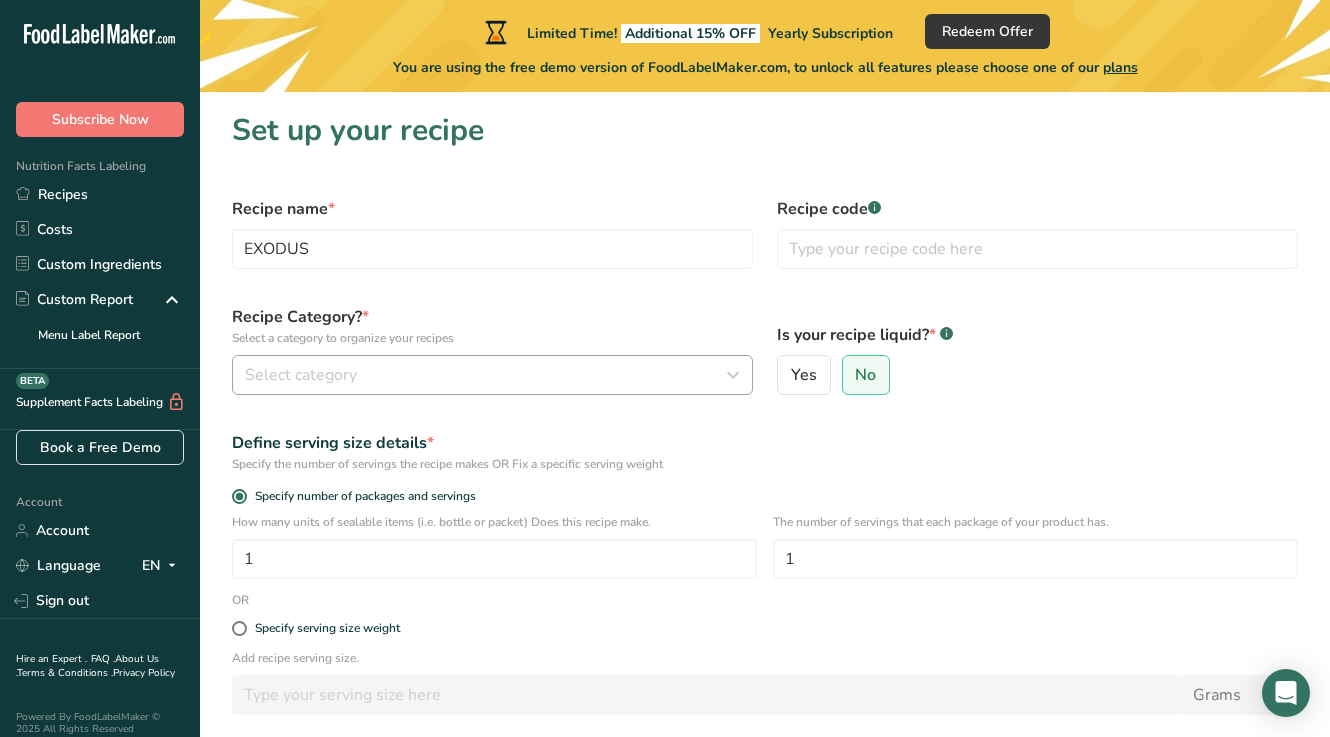 click on "Select category" at bounding box center (486, 375) 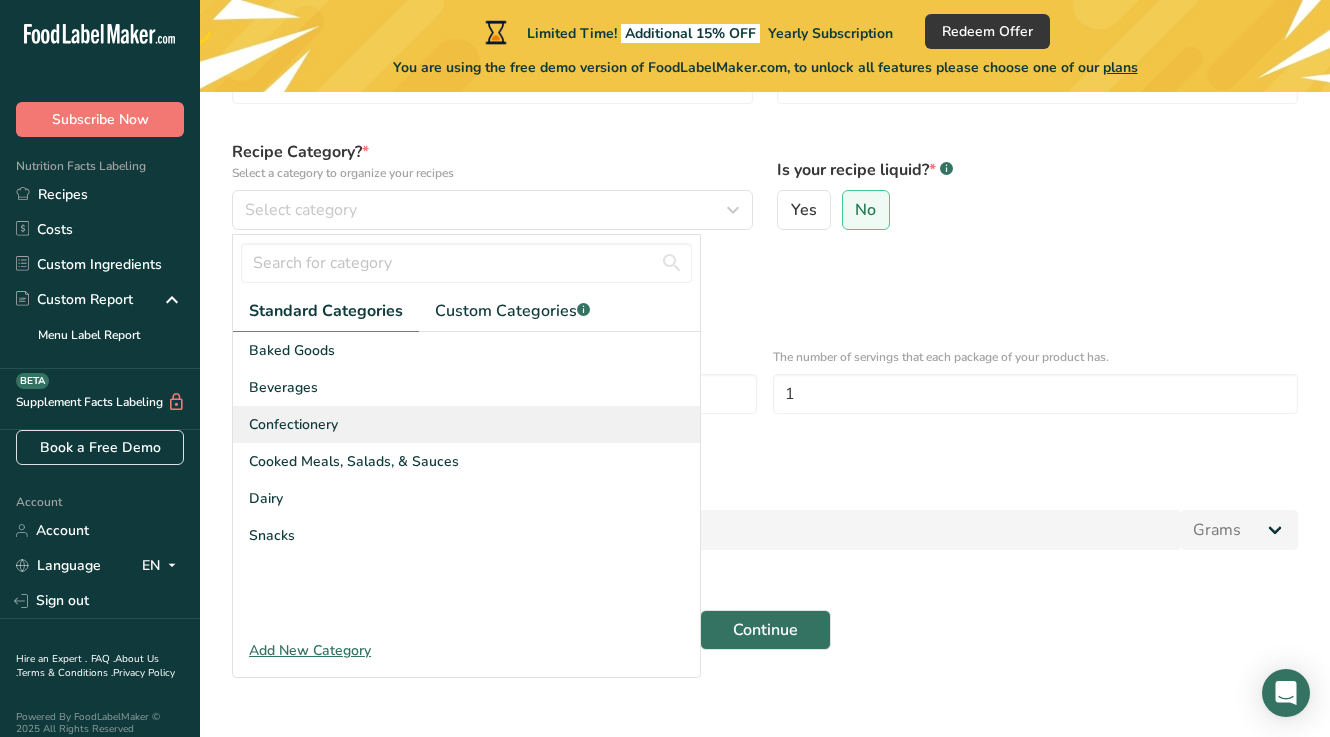 scroll, scrollTop: 171, scrollLeft: 0, axis: vertical 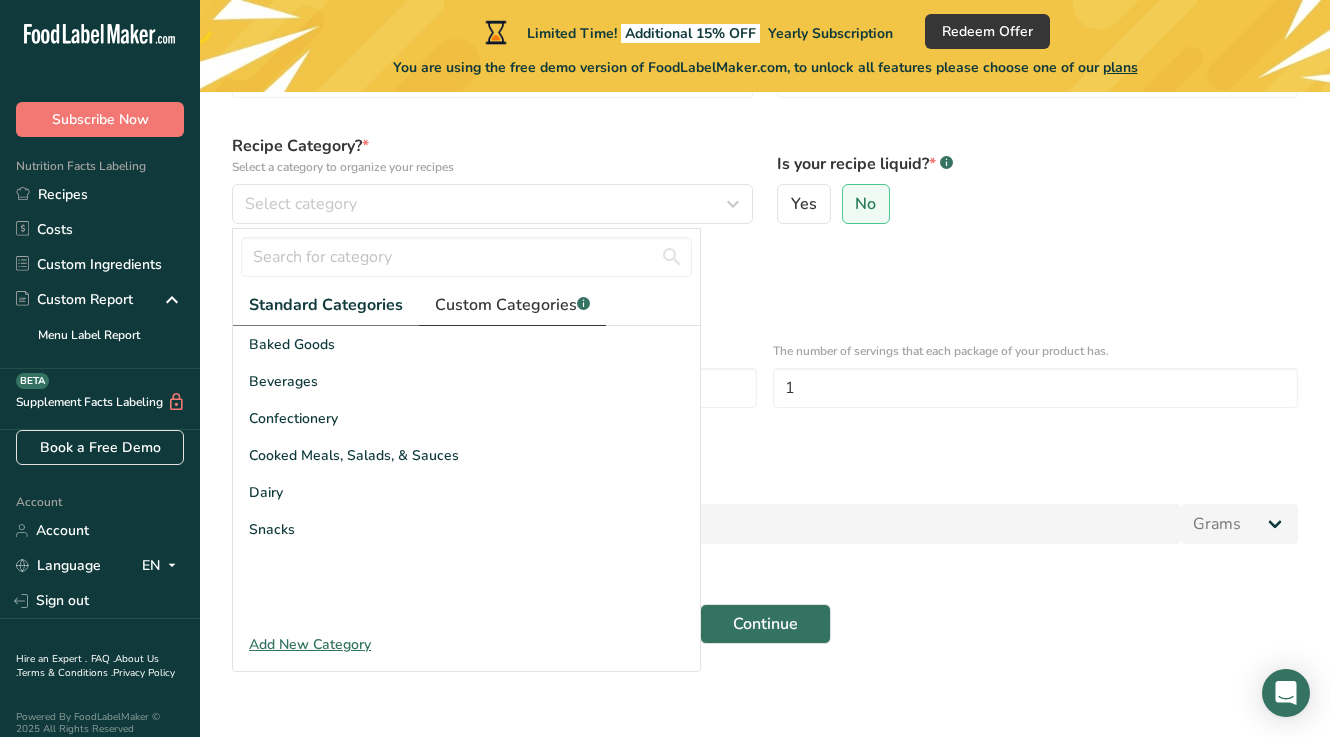 click on "Custom Categories
.a-a{fill:#347362;}.b-a{fill:#fff;}" at bounding box center [512, 305] 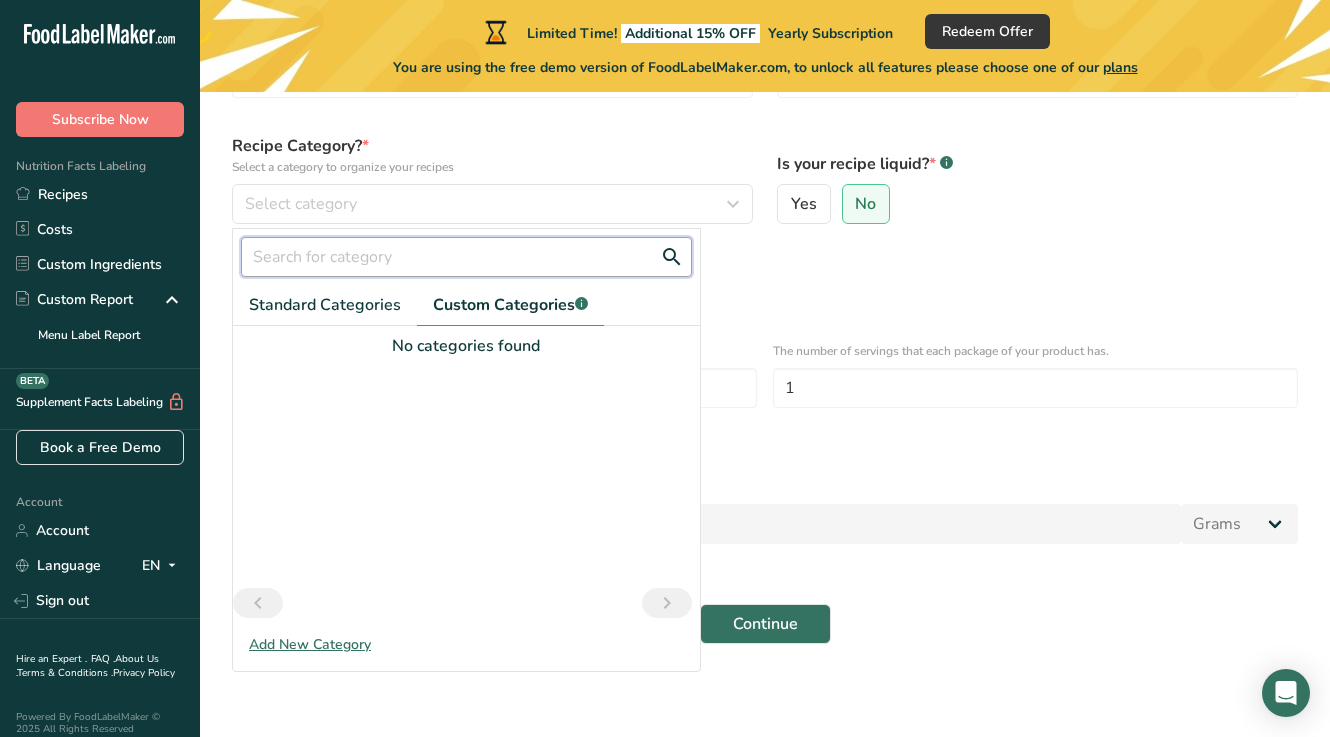 click at bounding box center (466, 257) 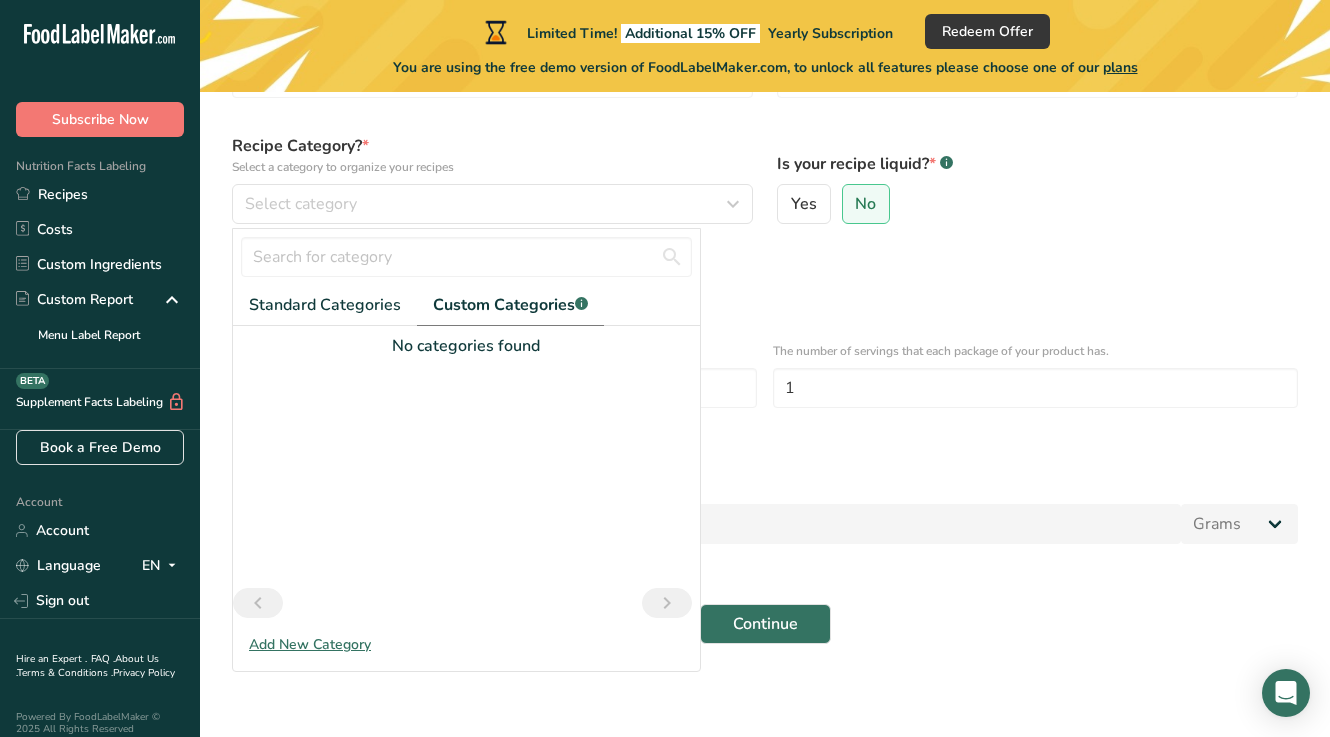 click on "Is your recipe liquid? *   .a-a{fill:#347362;}.b-a{fill:#fff;}           Yes   No" at bounding box center [1037, 179] 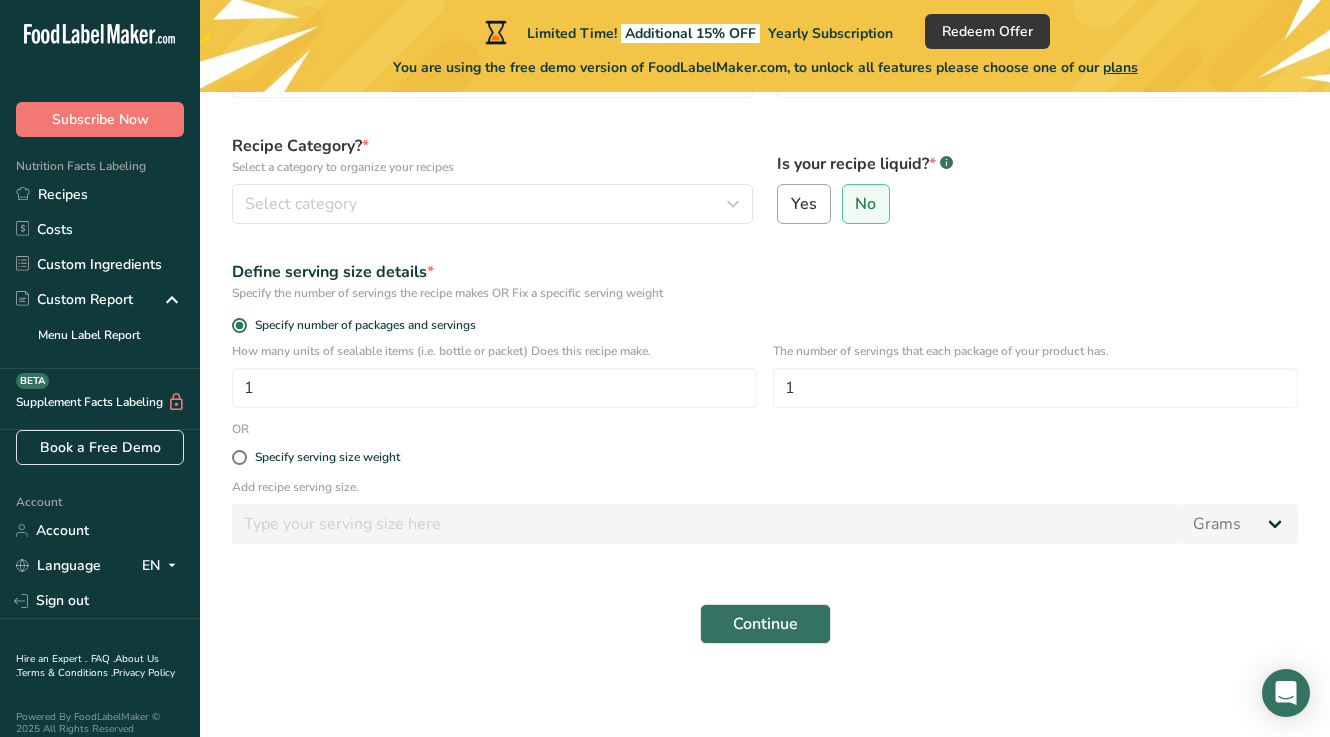 click on "Yes" at bounding box center [804, 204] 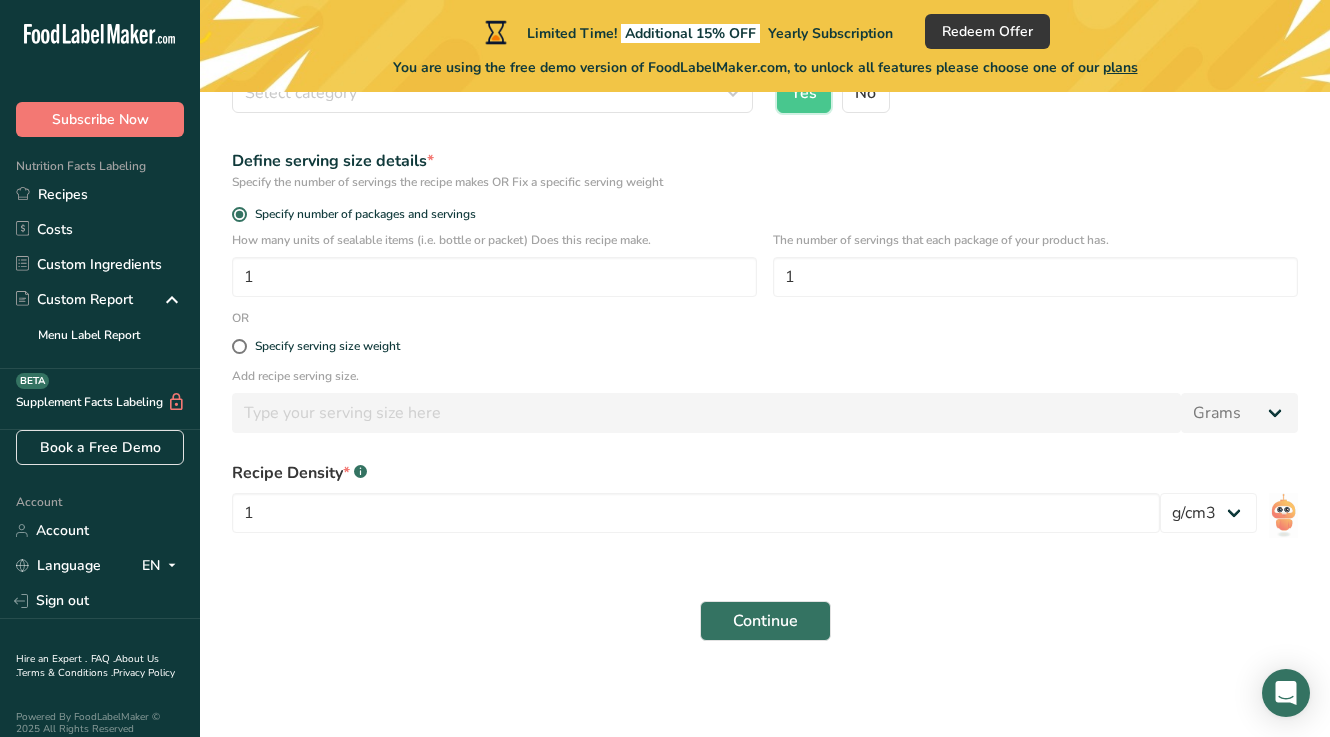 scroll, scrollTop: 282, scrollLeft: 0, axis: vertical 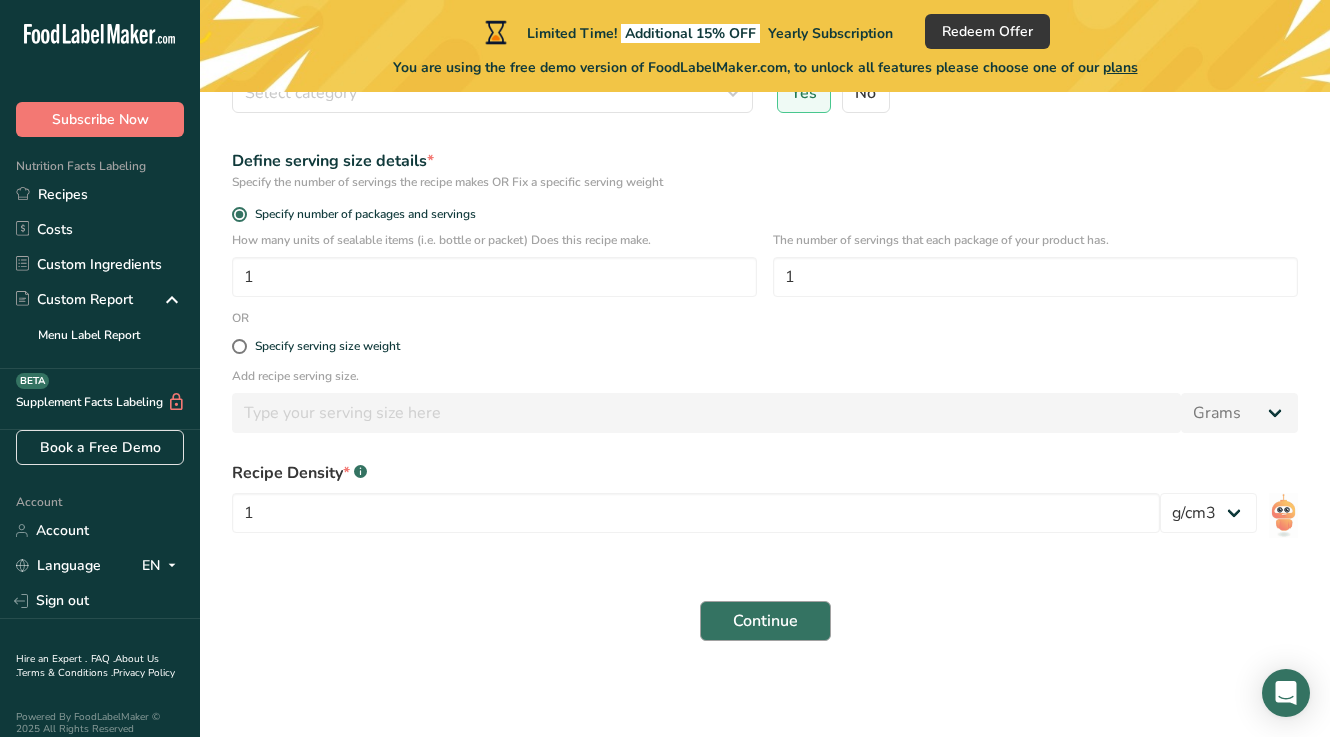 click on "Continue" at bounding box center (765, 621) 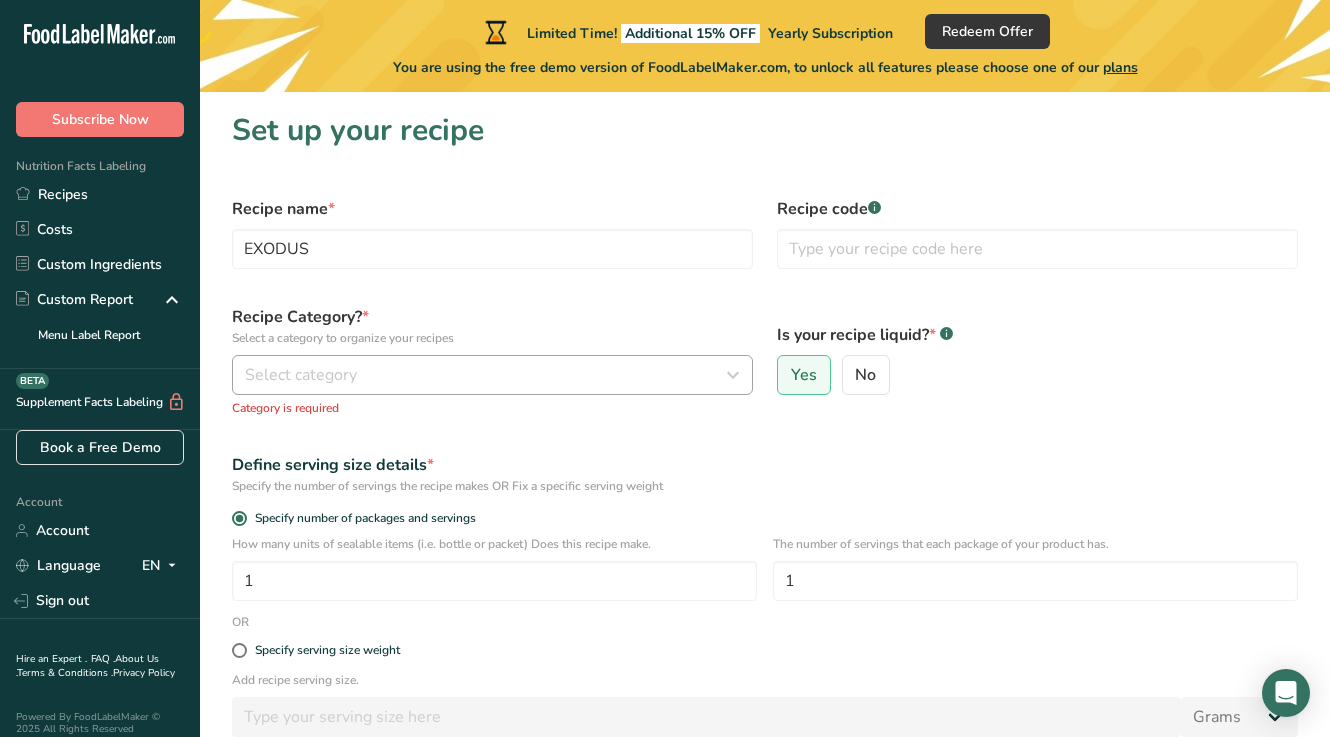 scroll, scrollTop: 0, scrollLeft: 0, axis: both 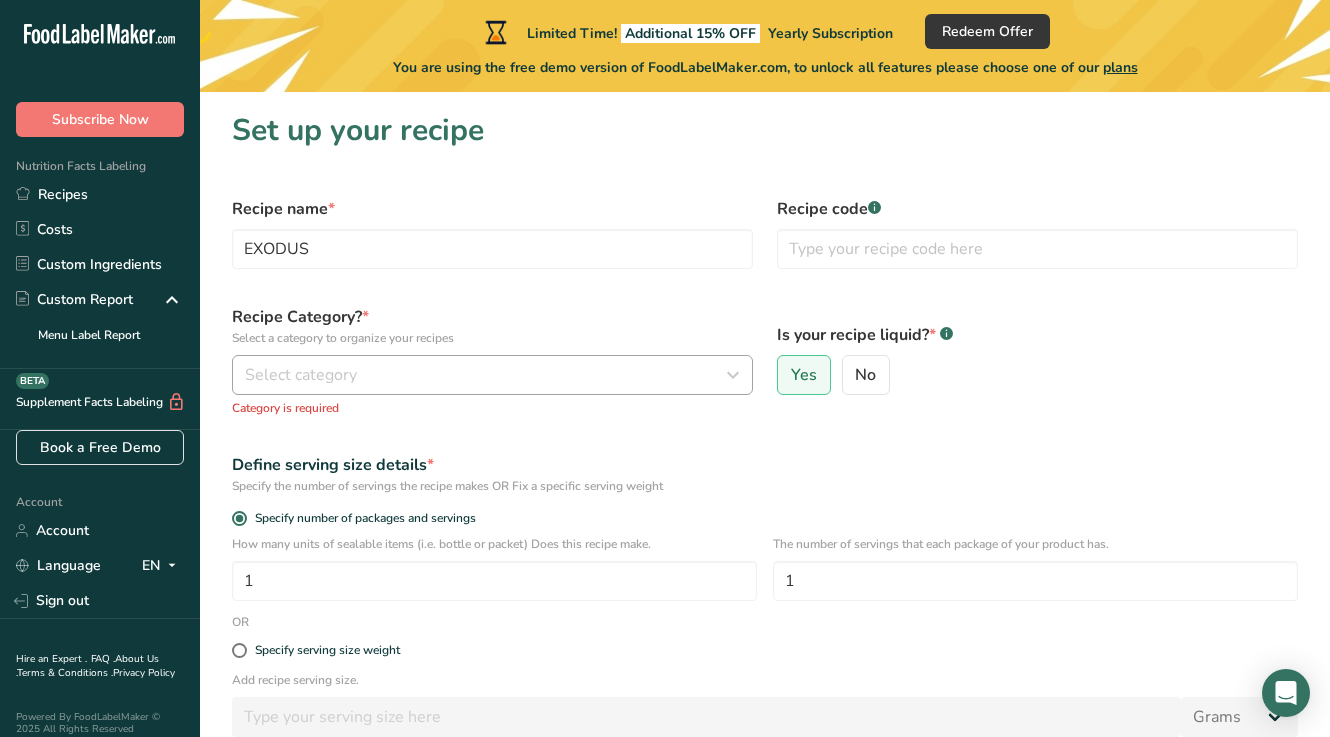 click on "Select category" at bounding box center [486, 375] 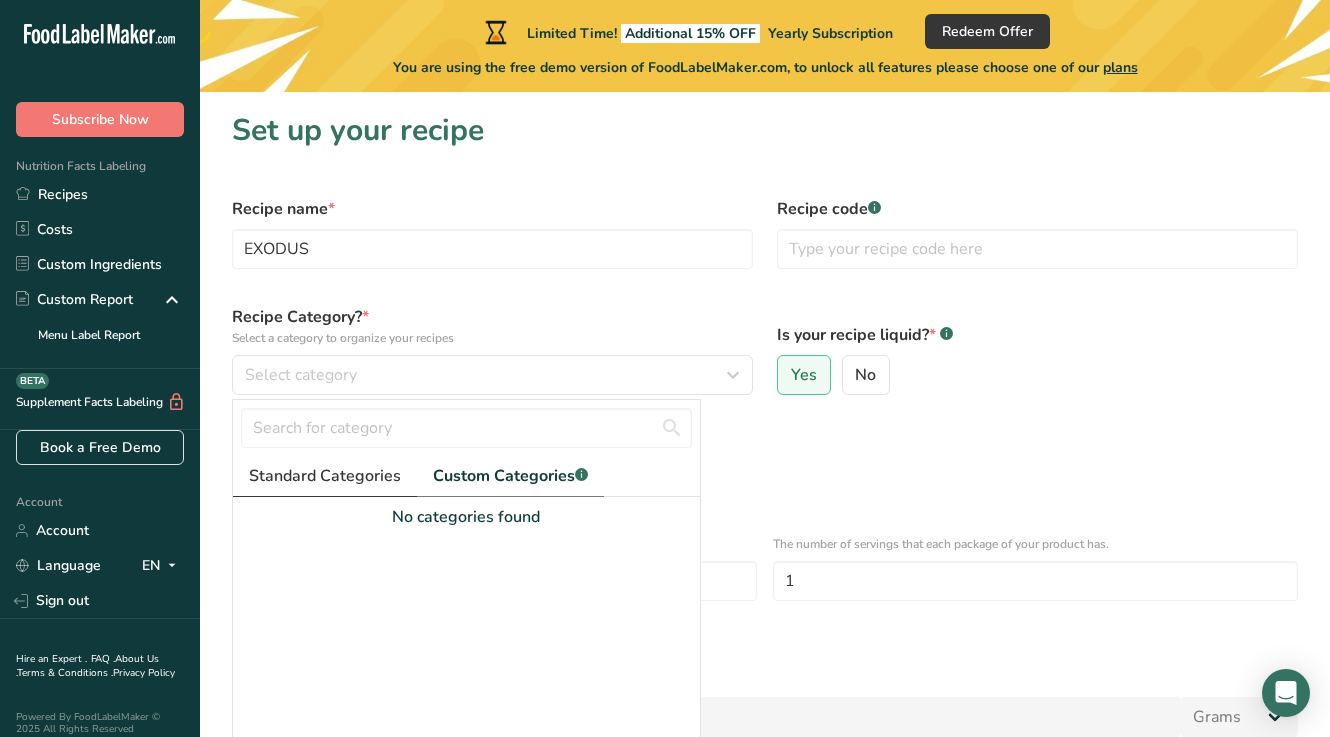 click on "Standard Categories" at bounding box center (325, 476) 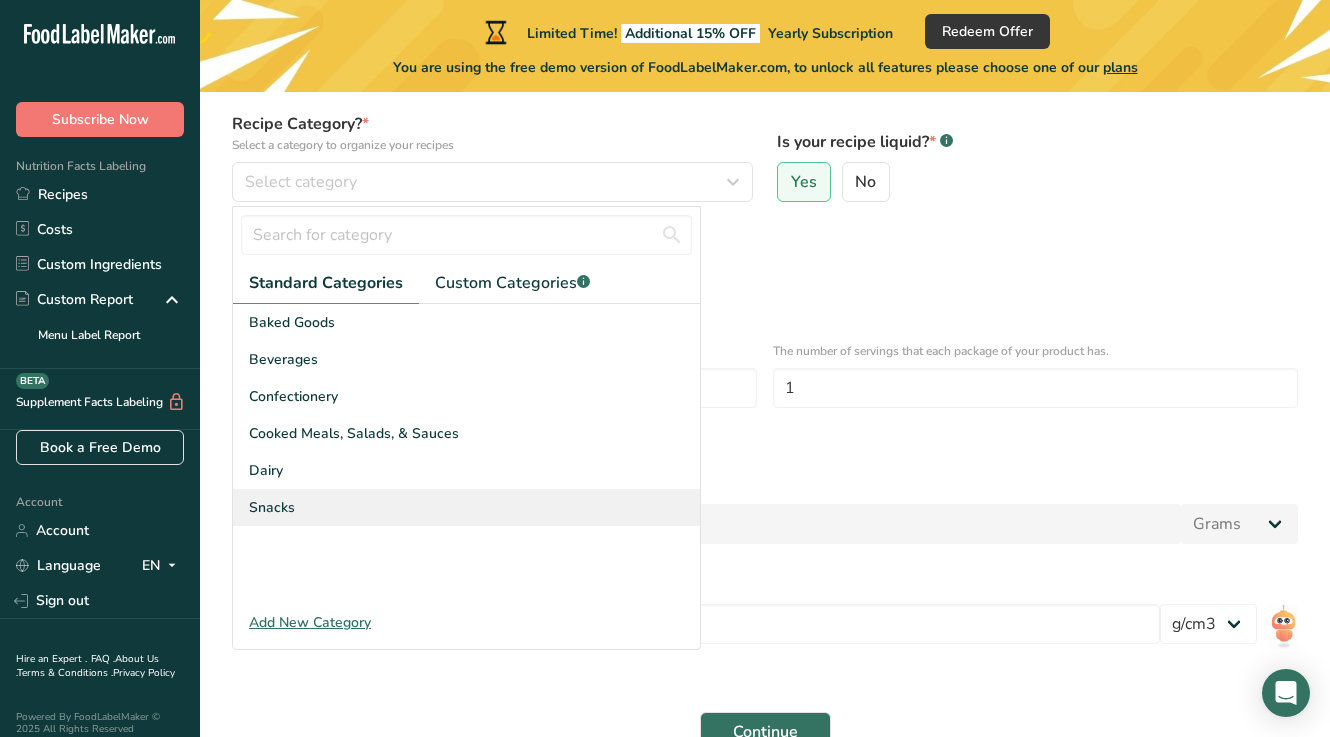scroll, scrollTop: 199, scrollLeft: 0, axis: vertical 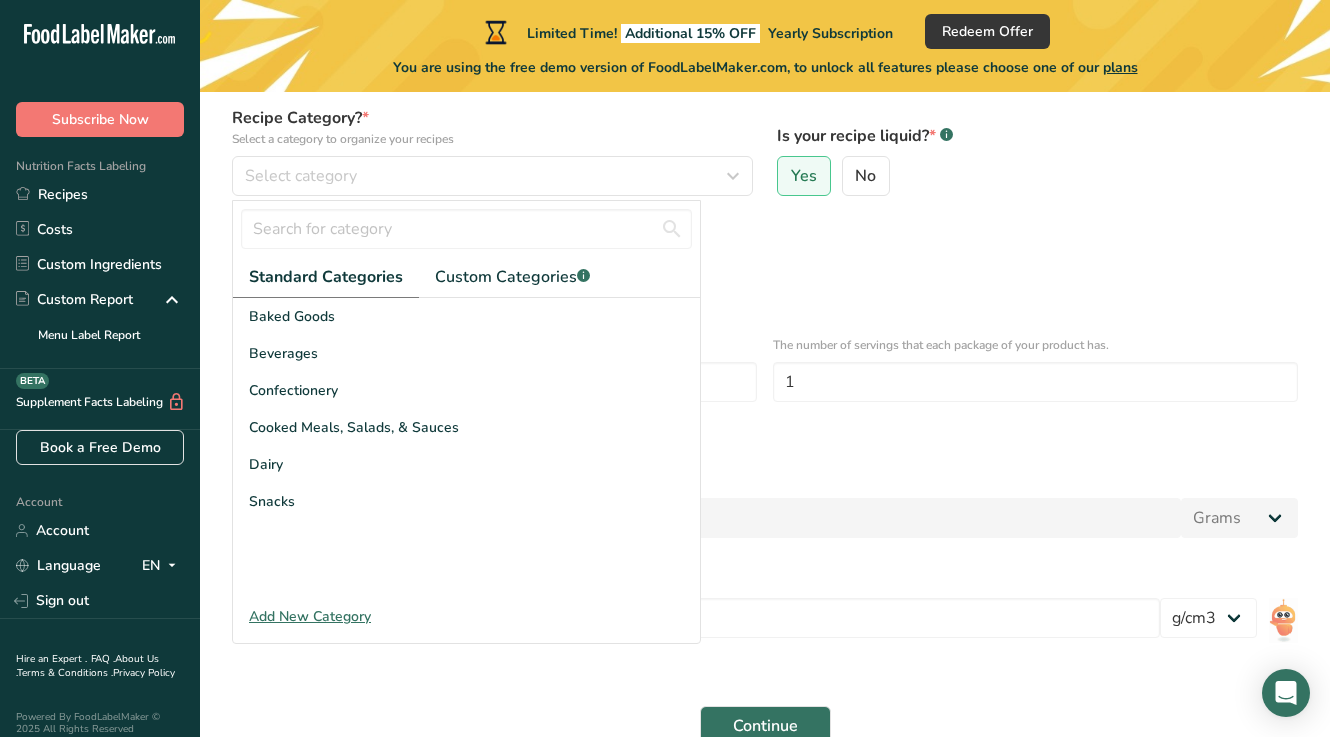click on "Add New Category" at bounding box center (466, 616) 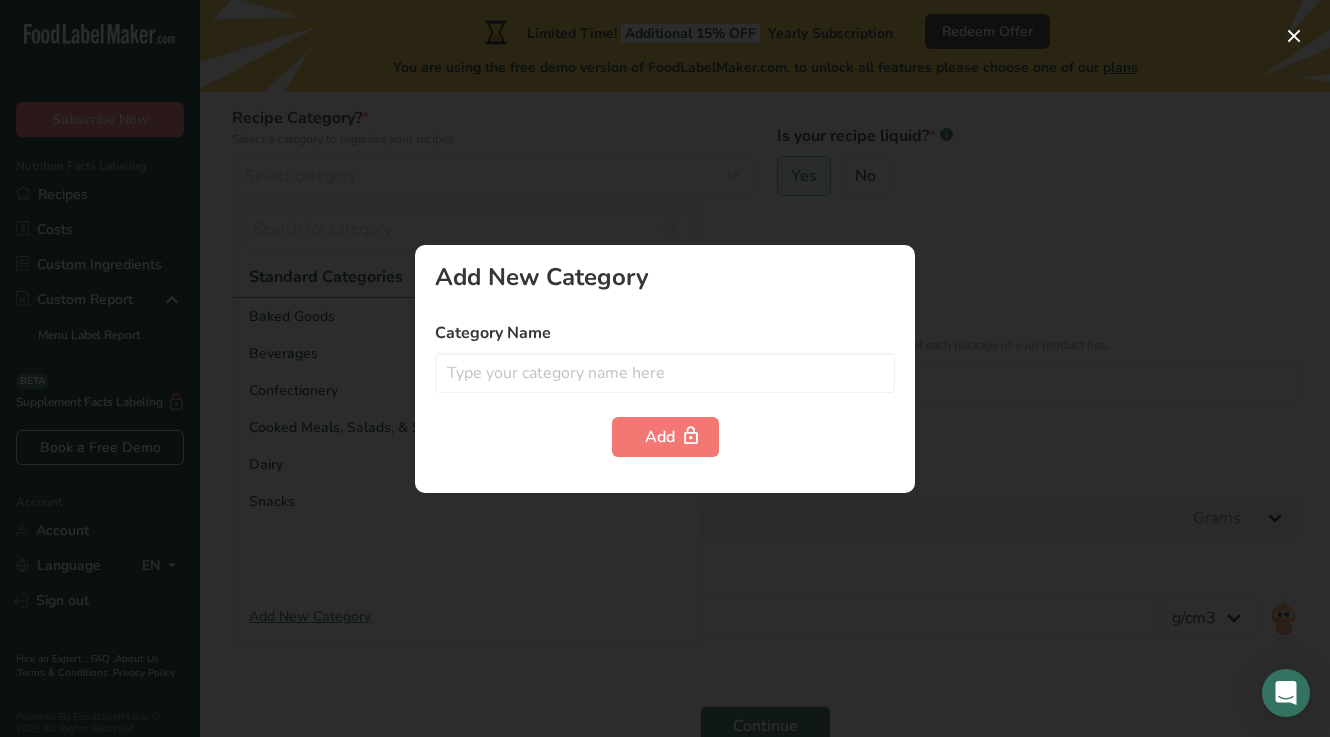 click on "Category Name
Add" at bounding box center (665, 389) 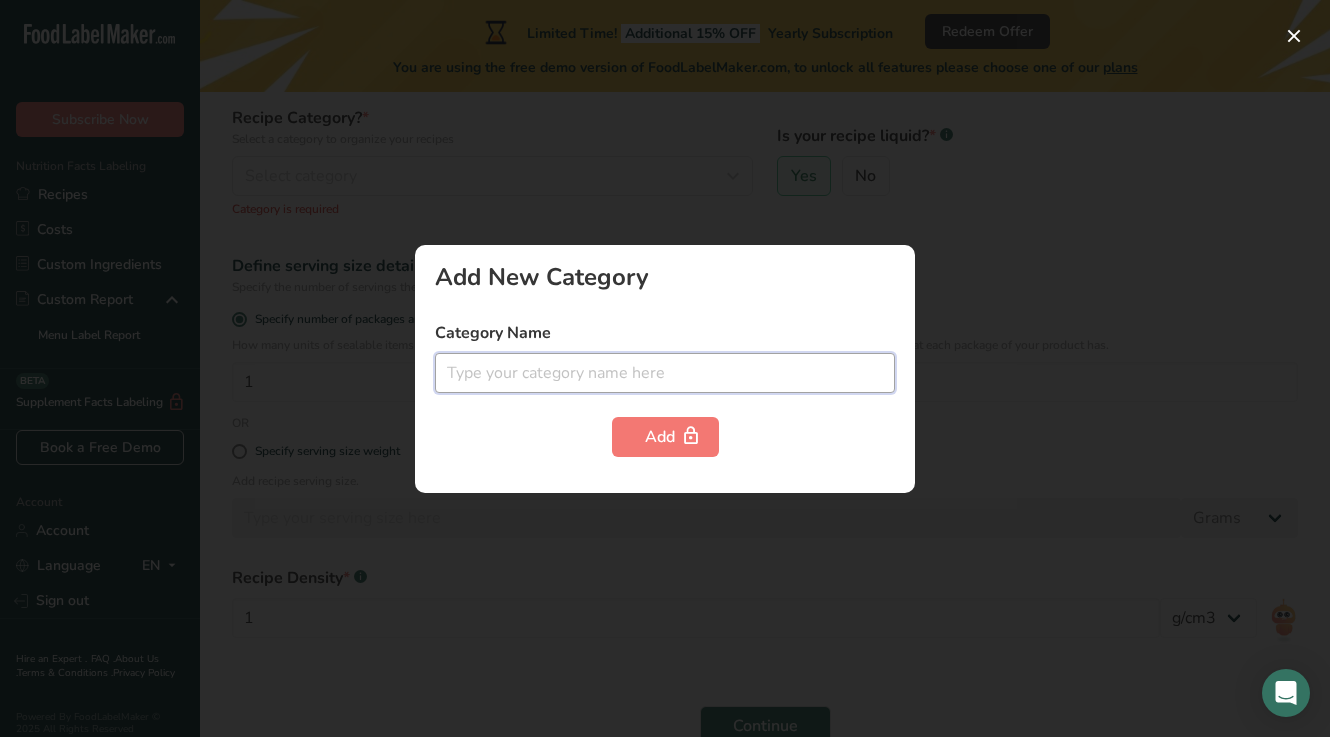 click at bounding box center [665, 373] 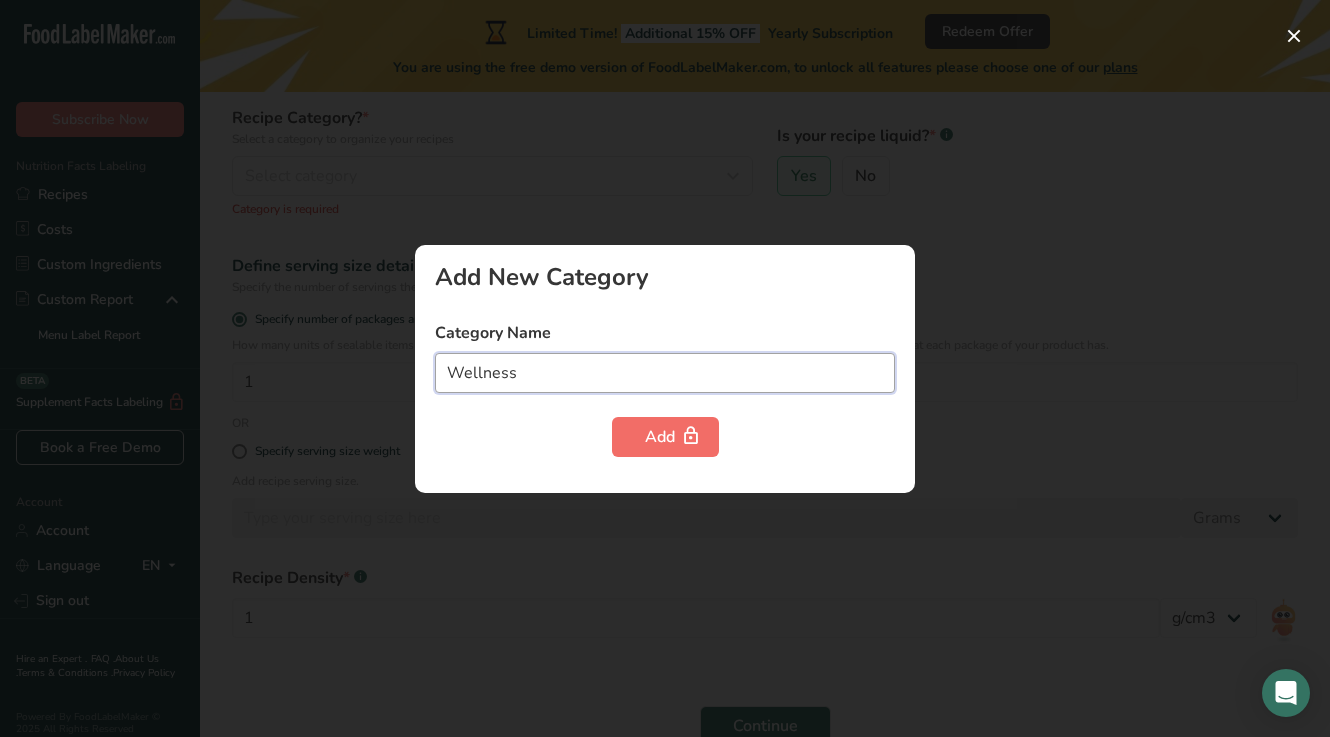 type on "Wellness" 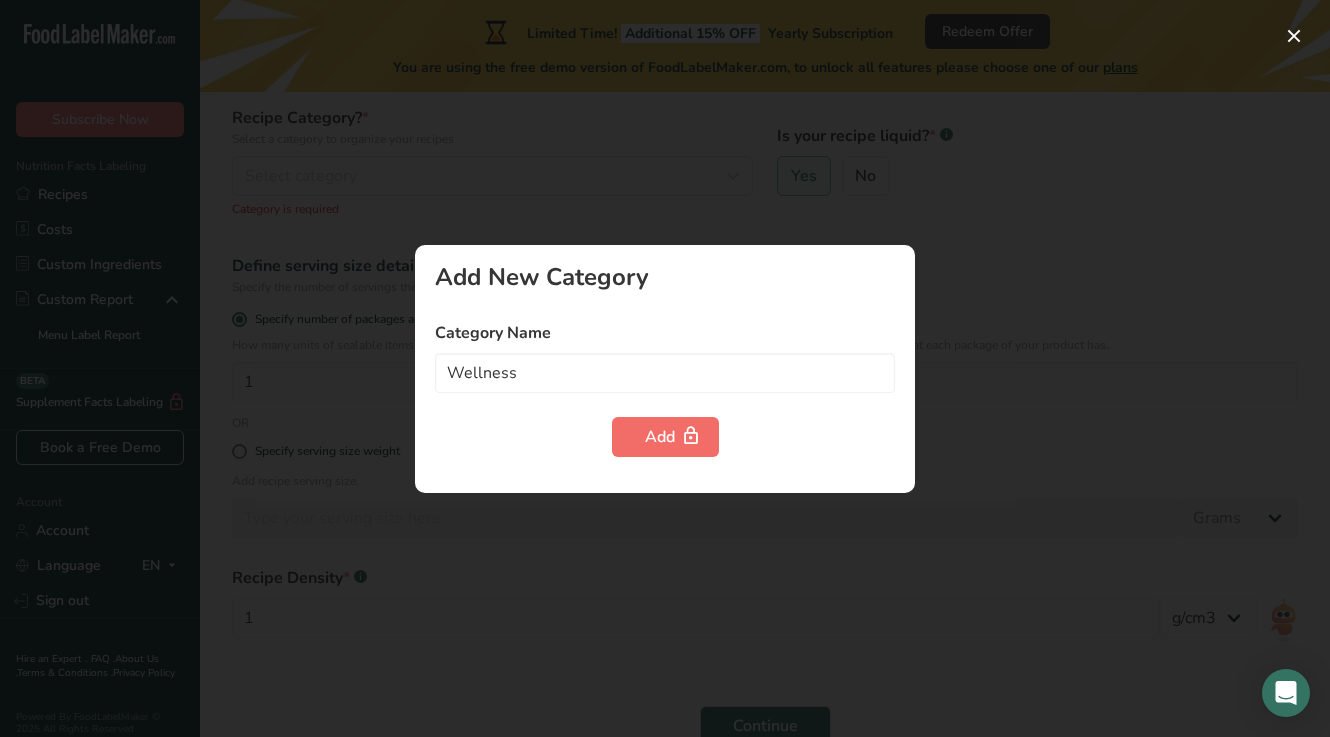 click on "Add" at bounding box center [665, 437] 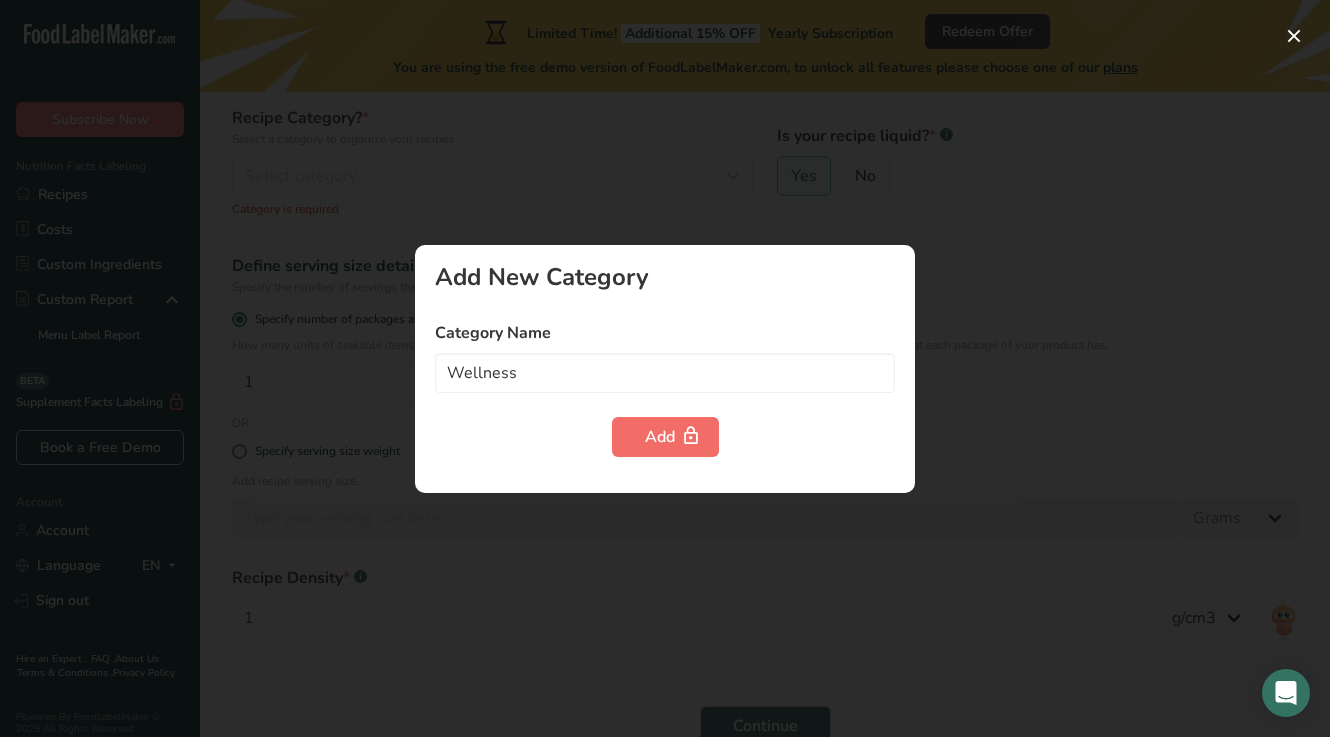 click on "Add" at bounding box center [665, 437] 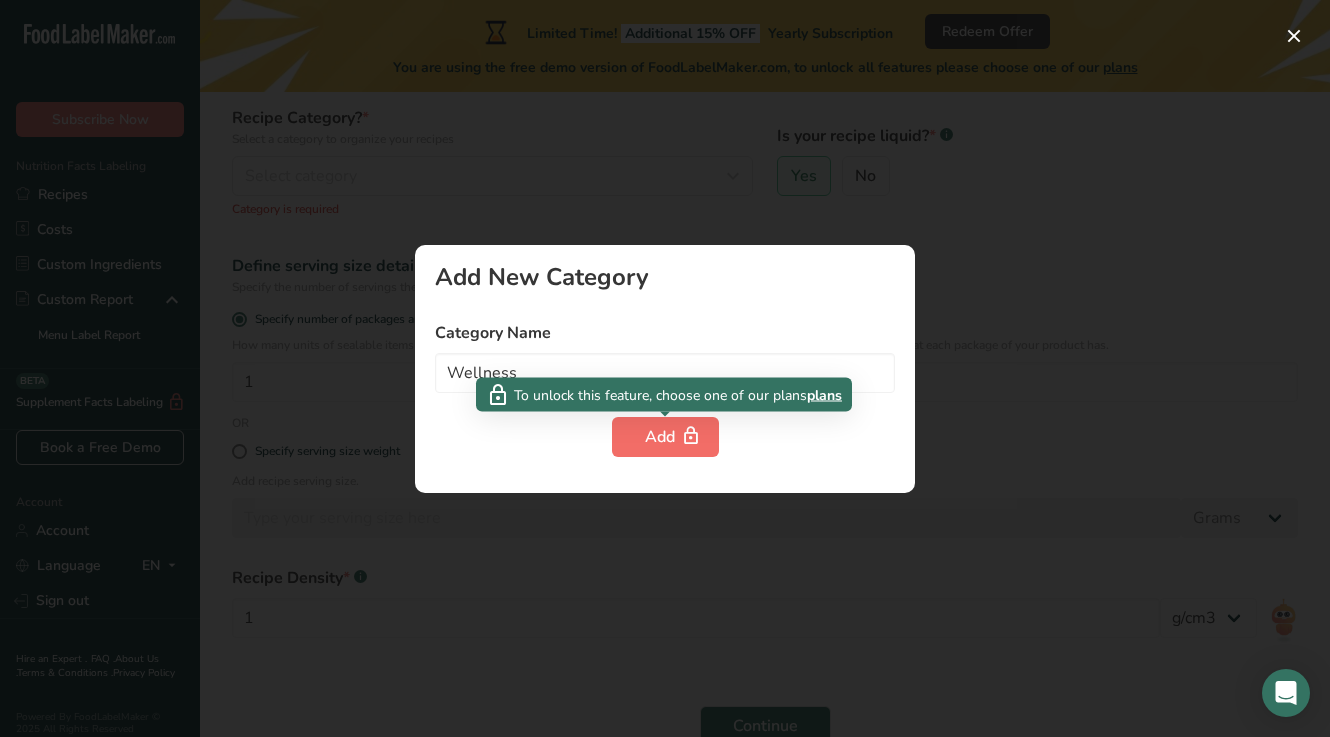 click on "Add" at bounding box center (665, 437) 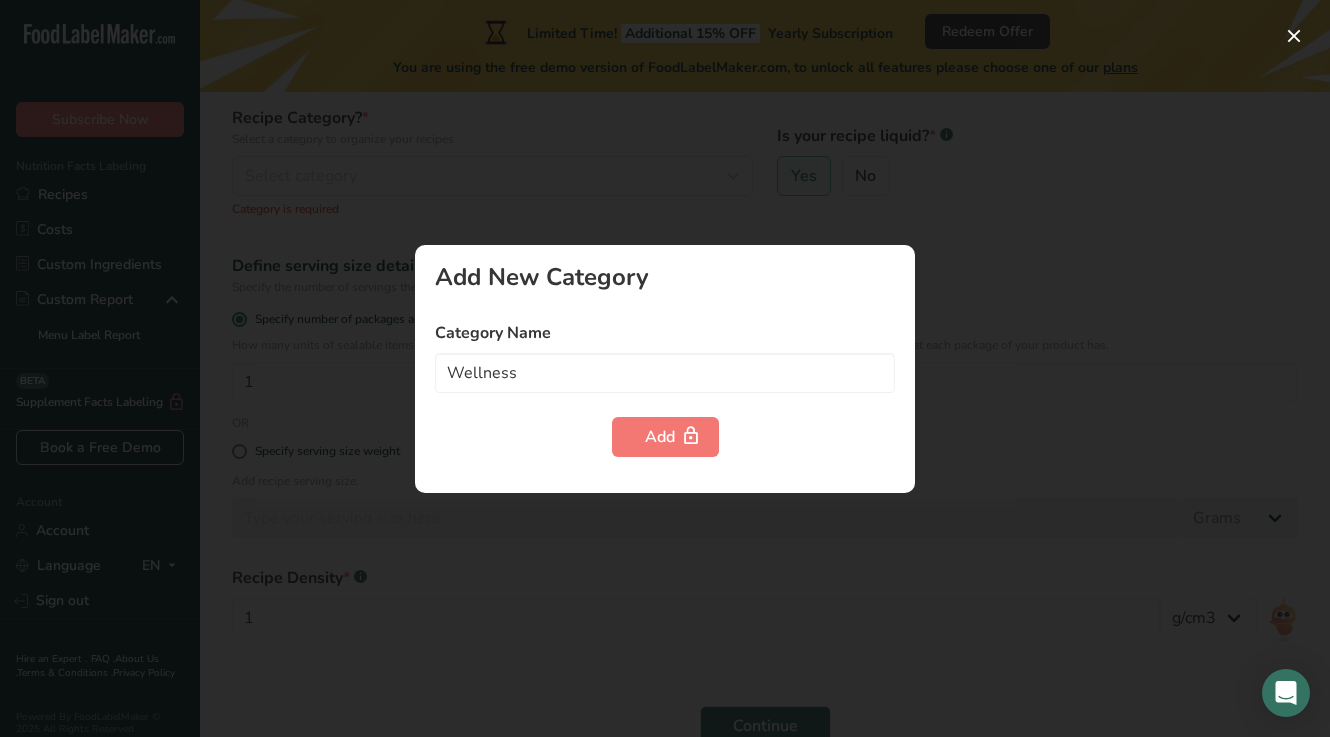 click at bounding box center [665, 368] 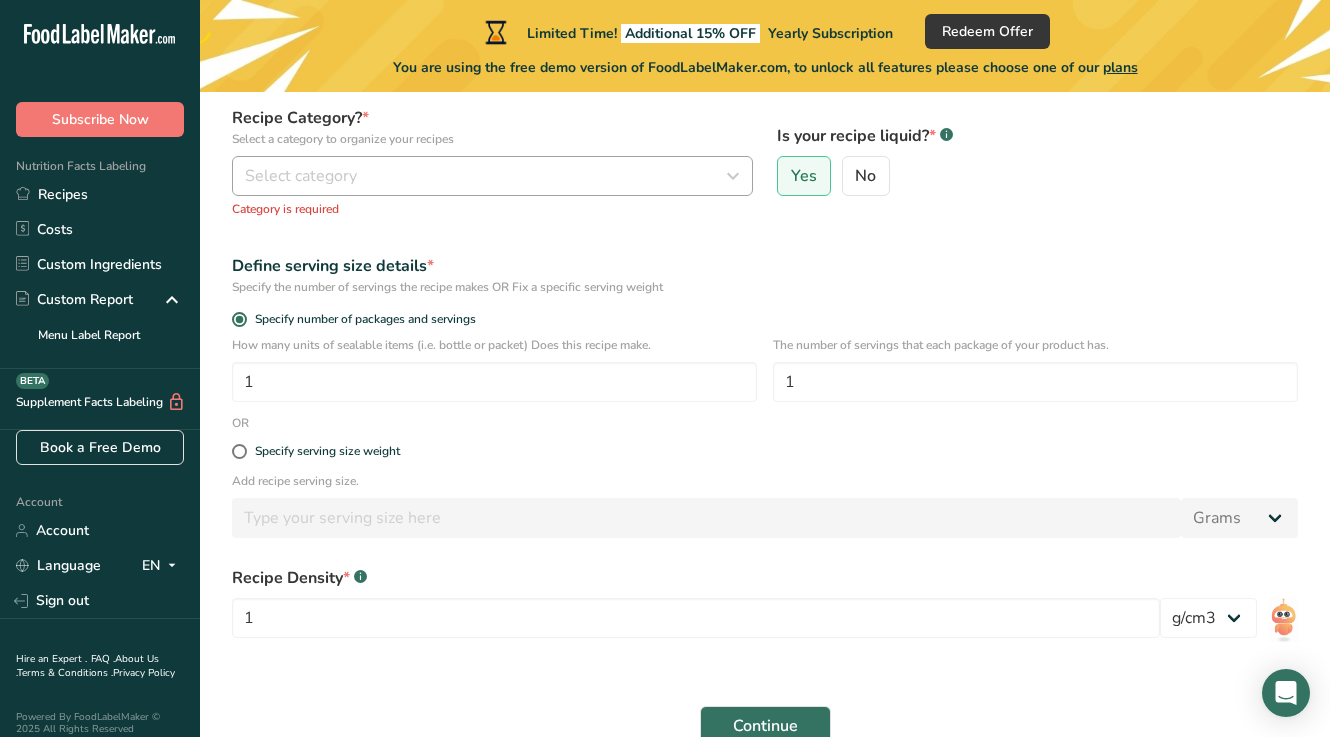 click on "Select category" at bounding box center [492, 176] 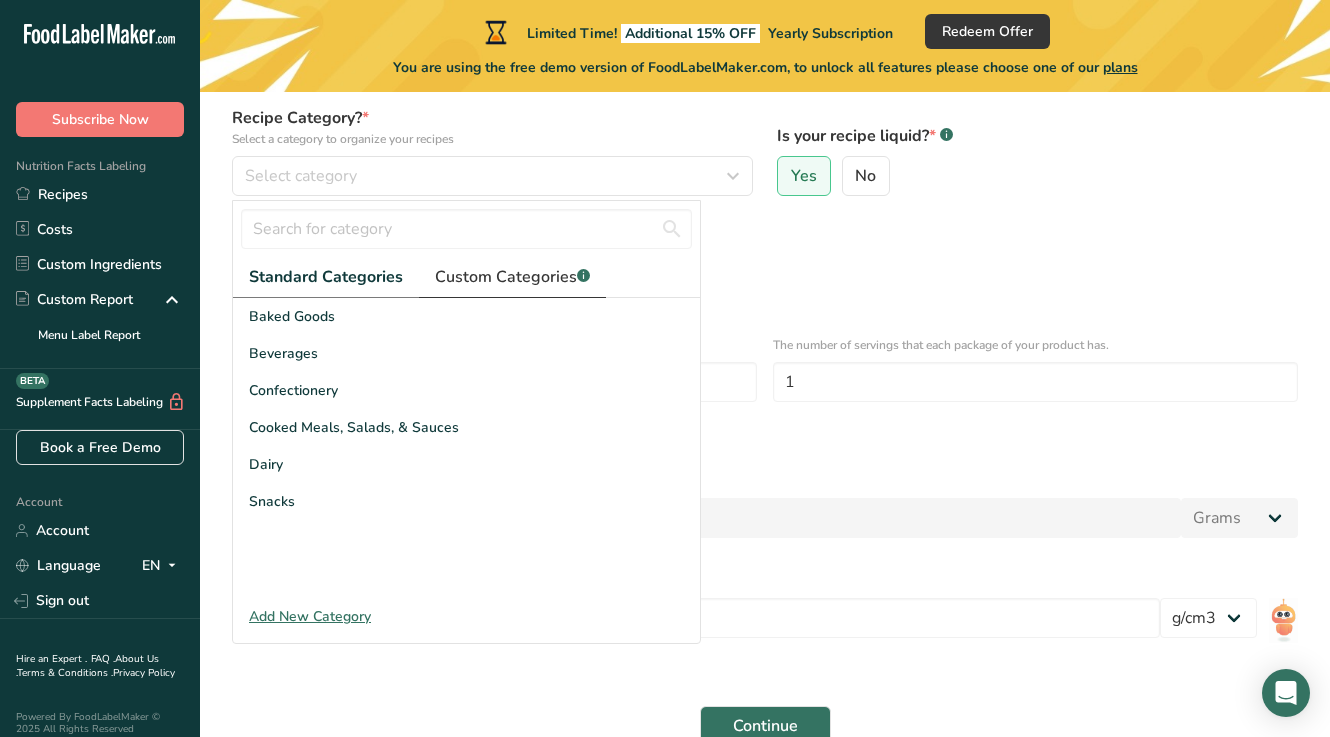click on "Custom Categories
.a-a{fill:#347362;}.b-a{fill:#fff;}" at bounding box center (512, 277) 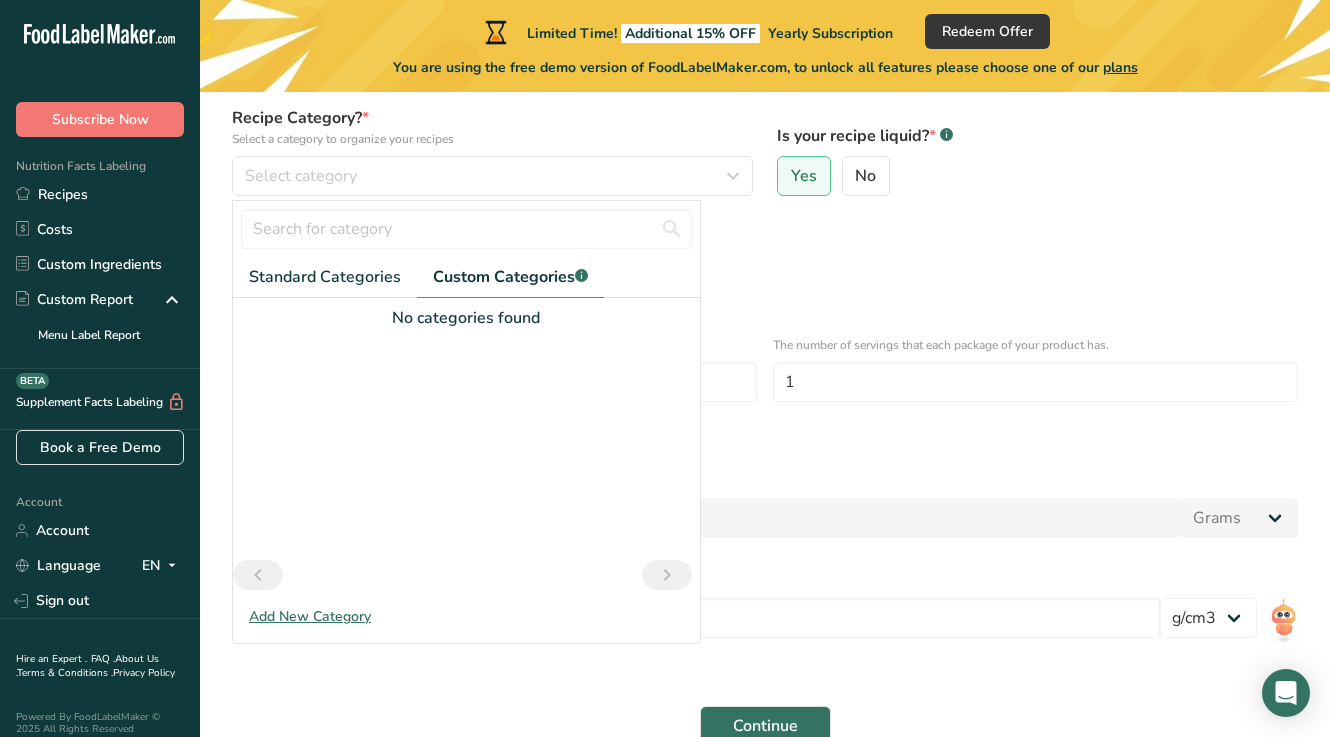 click on "Add New Category" at bounding box center (466, 616) 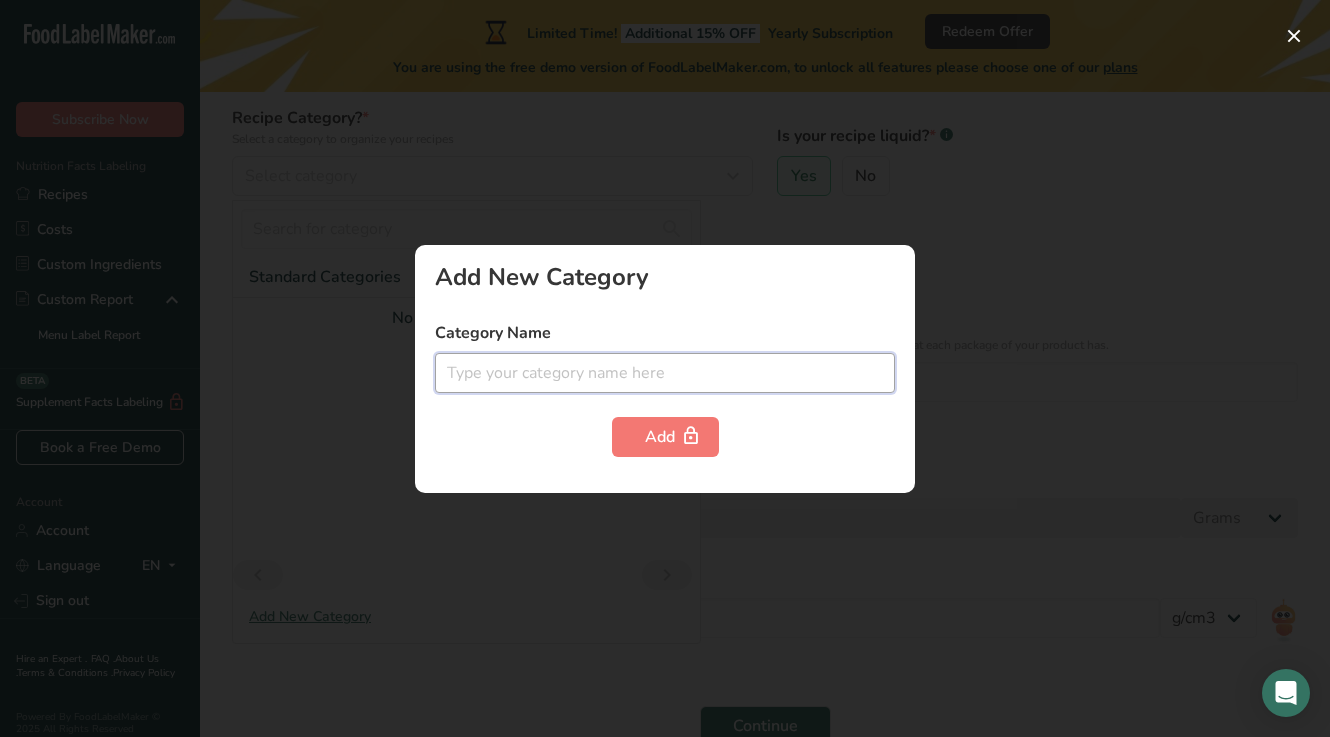 click at bounding box center [665, 373] 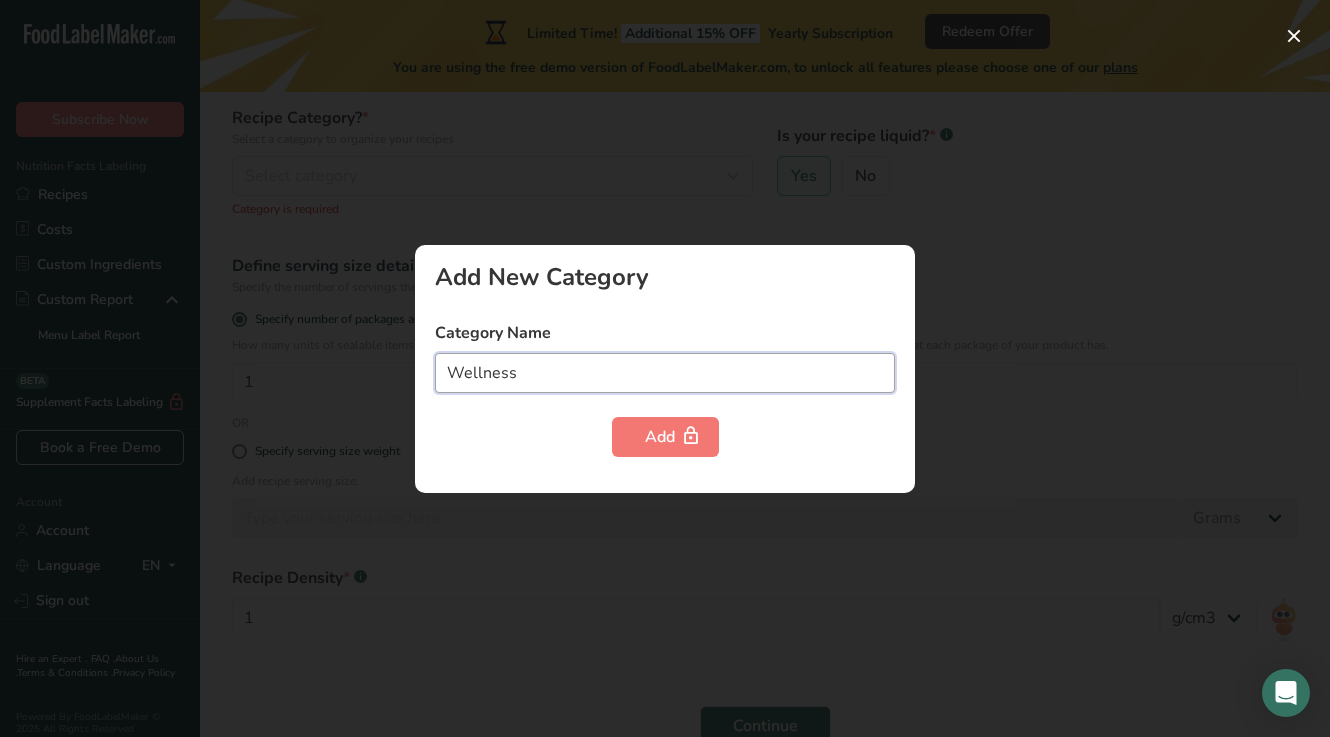 type on "Wellness" 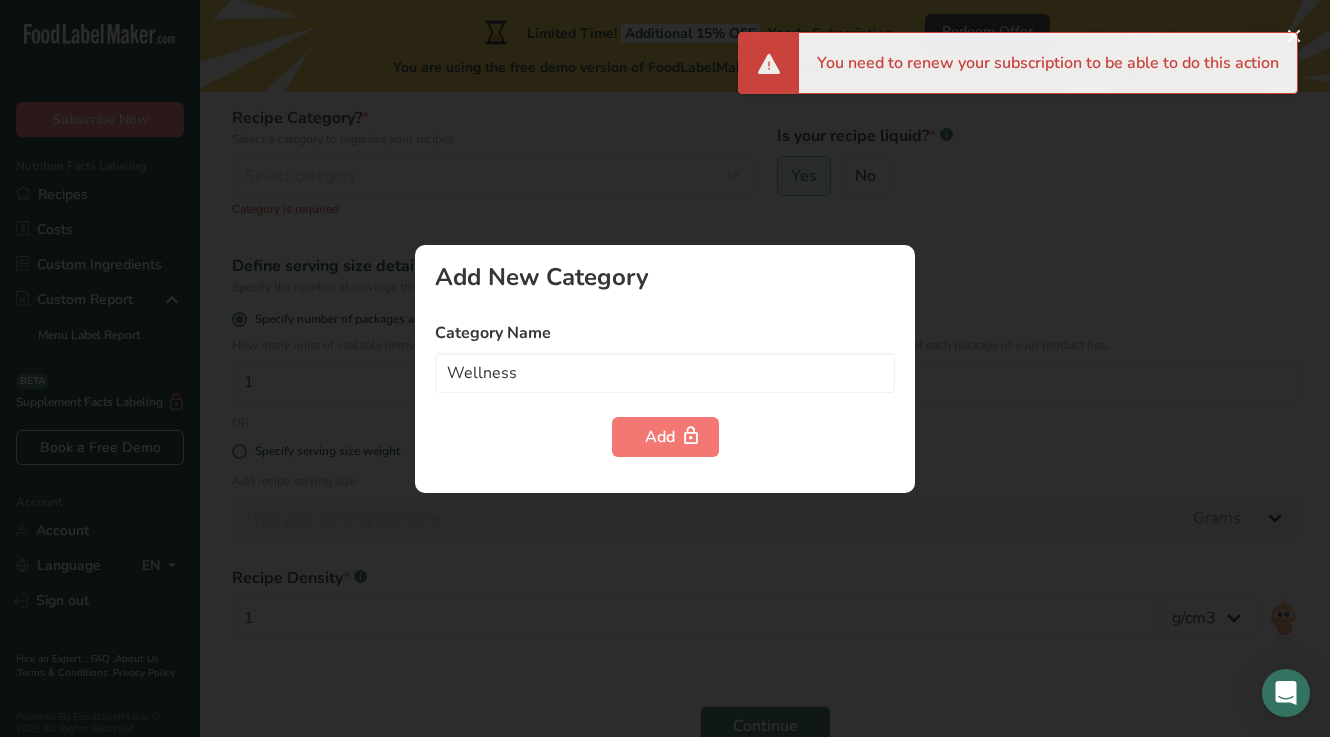 click at bounding box center (665, 368) 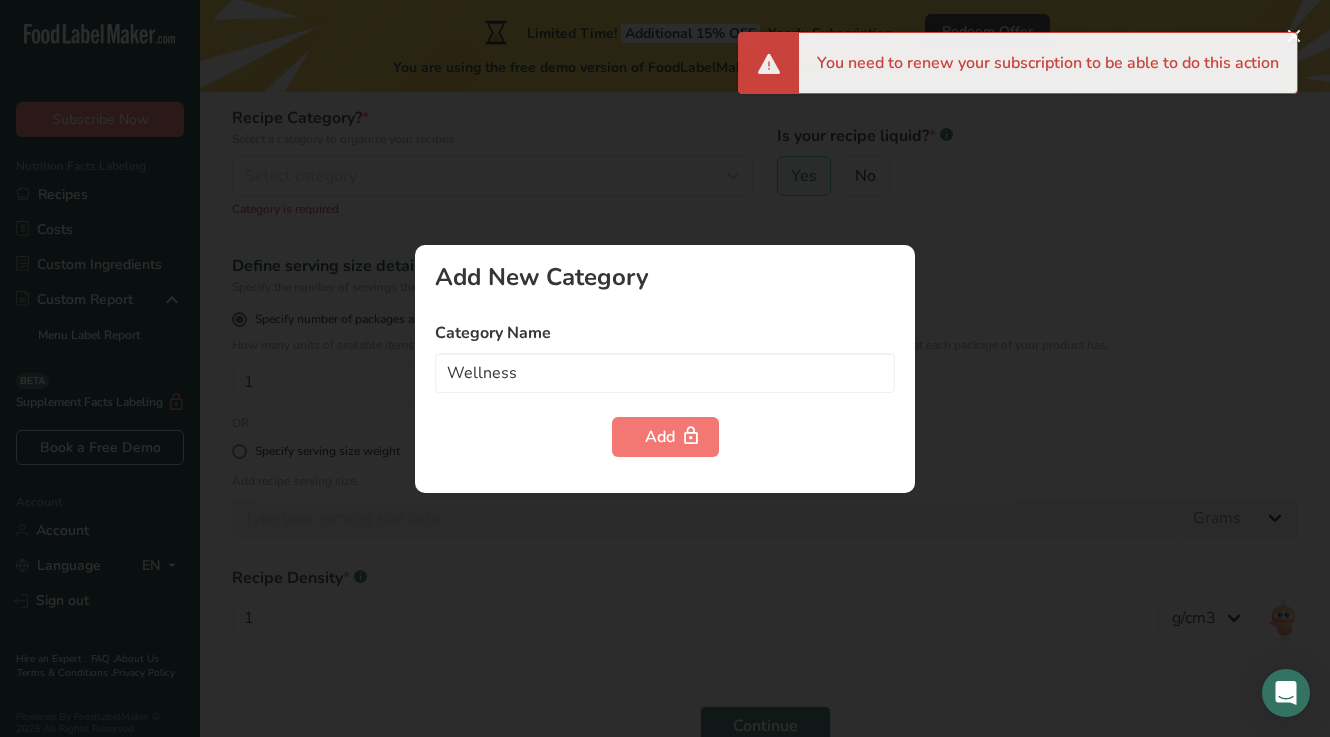 type 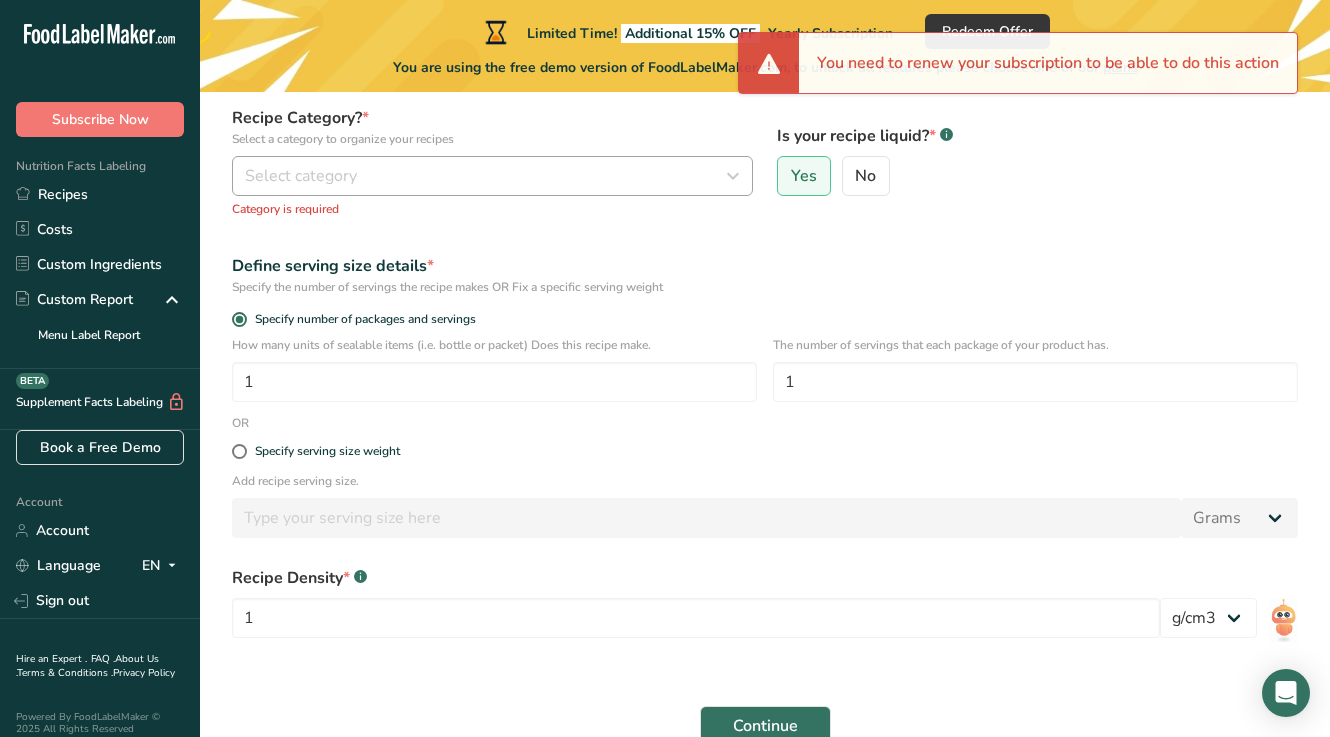 click on "Select category" at bounding box center [486, 176] 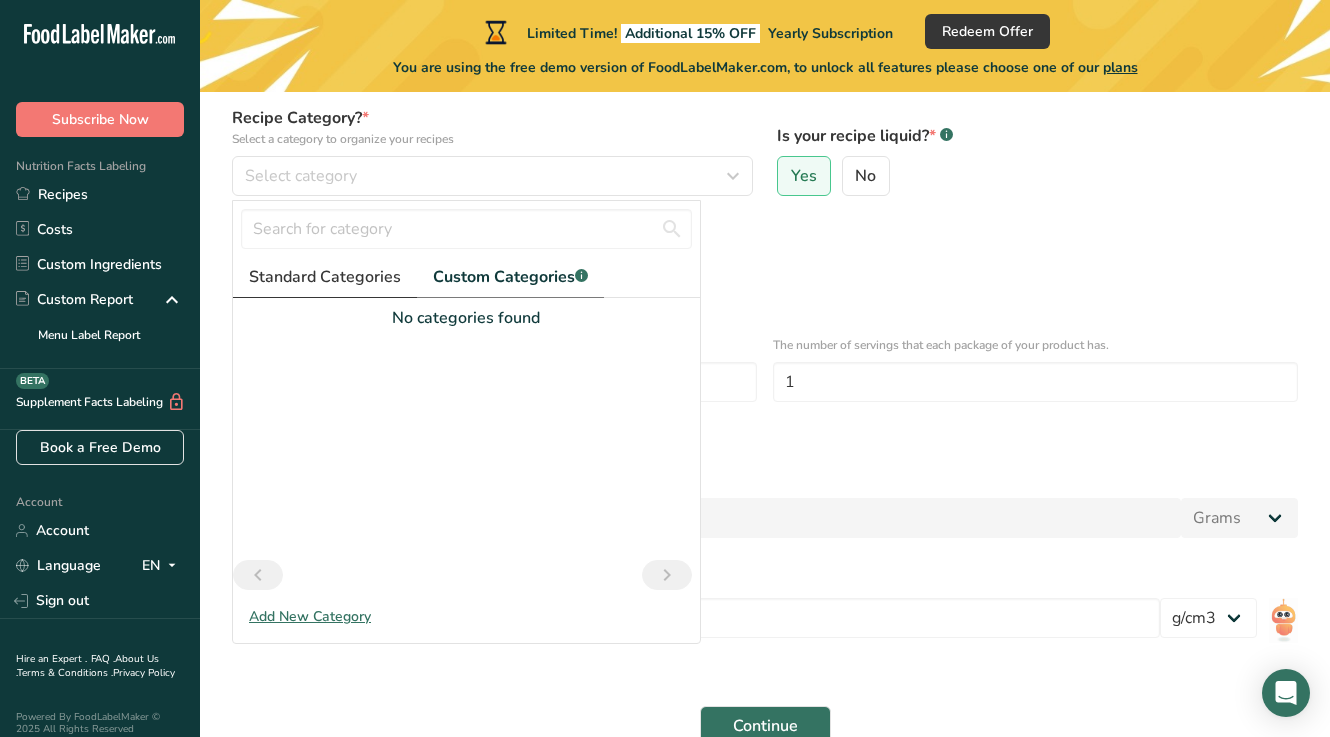 click on "Standard Categories" at bounding box center (325, 277) 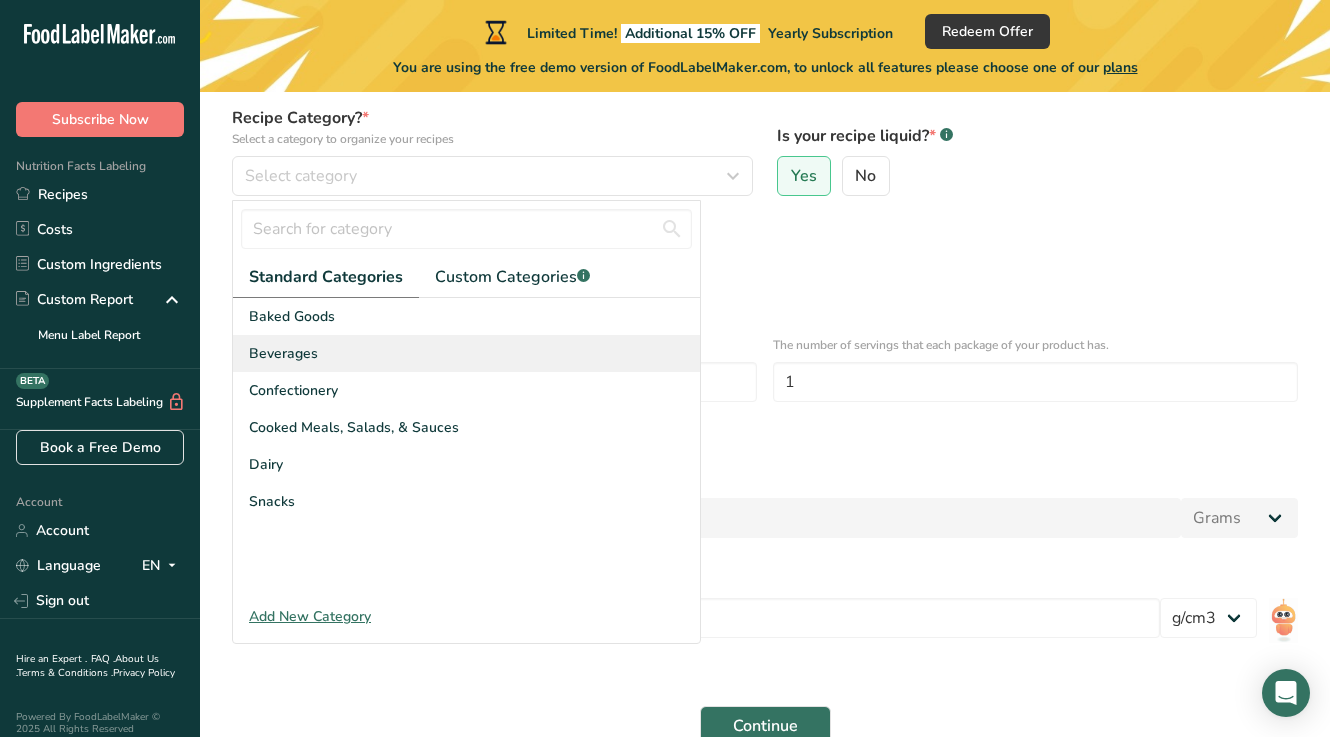 click on "Beverages" at bounding box center (283, 353) 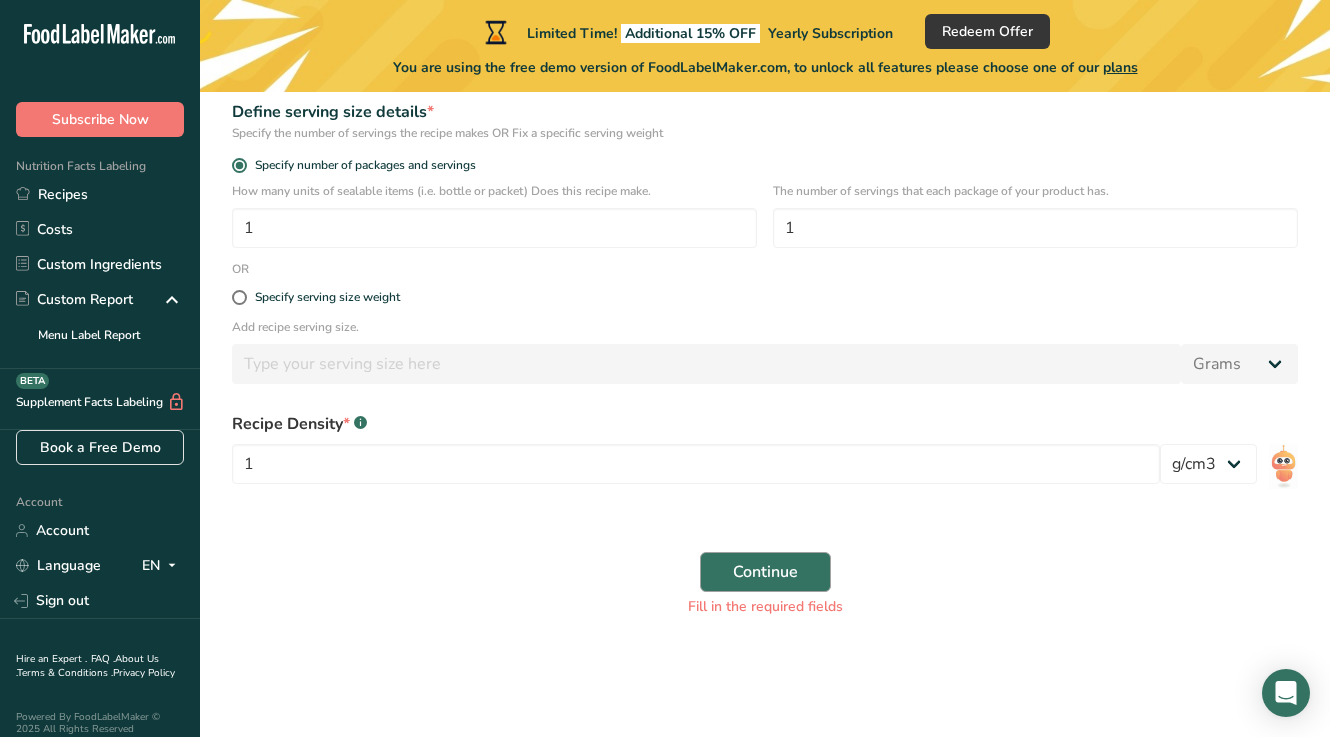 click on "Continue" at bounding box center [765, 572] 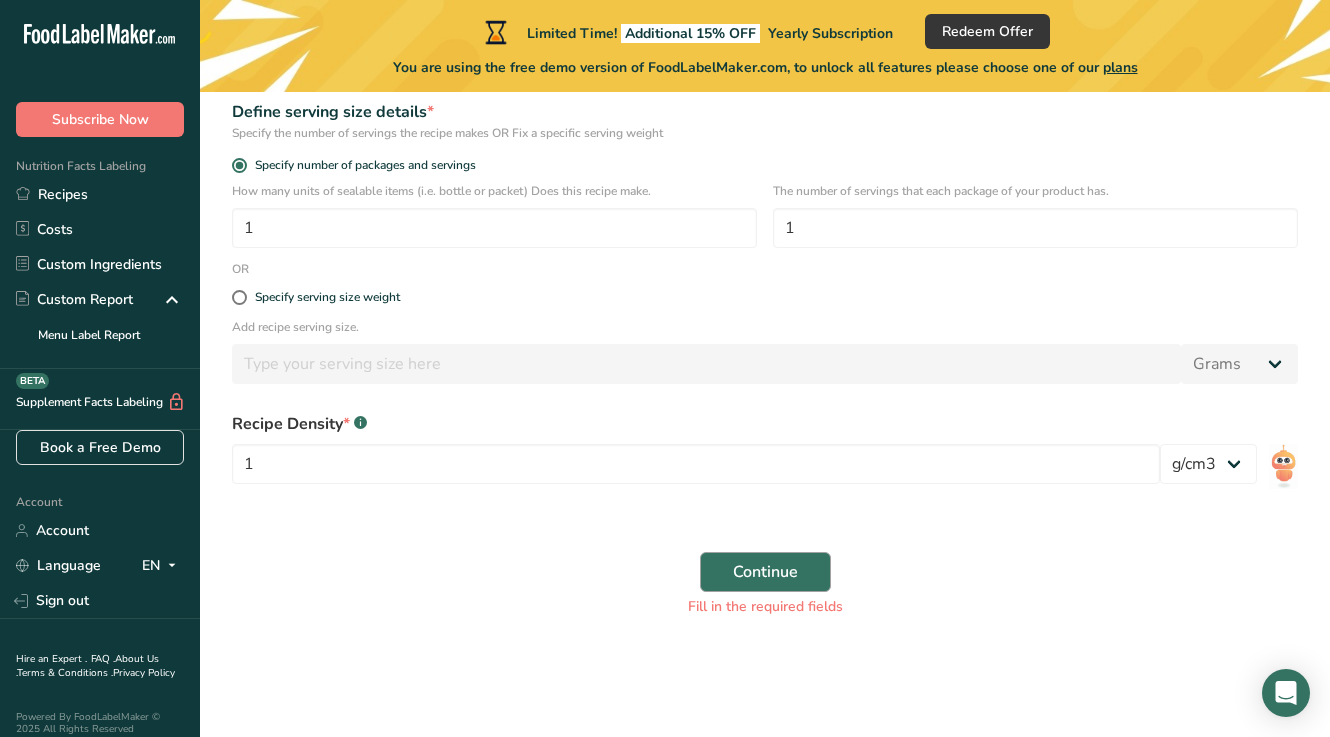 scroll, scrollTop: 306, scrollLeft: 0, axis: vertical 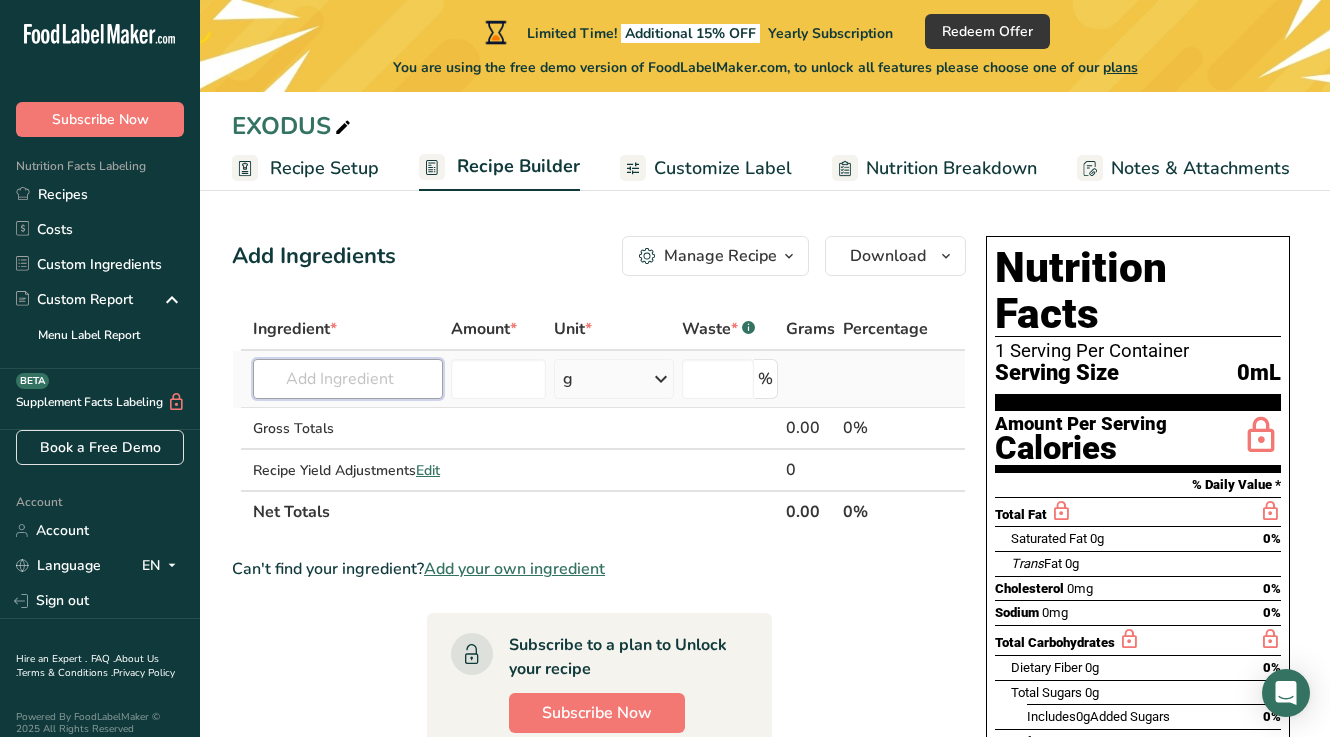 click at bounding box center (348, 379) 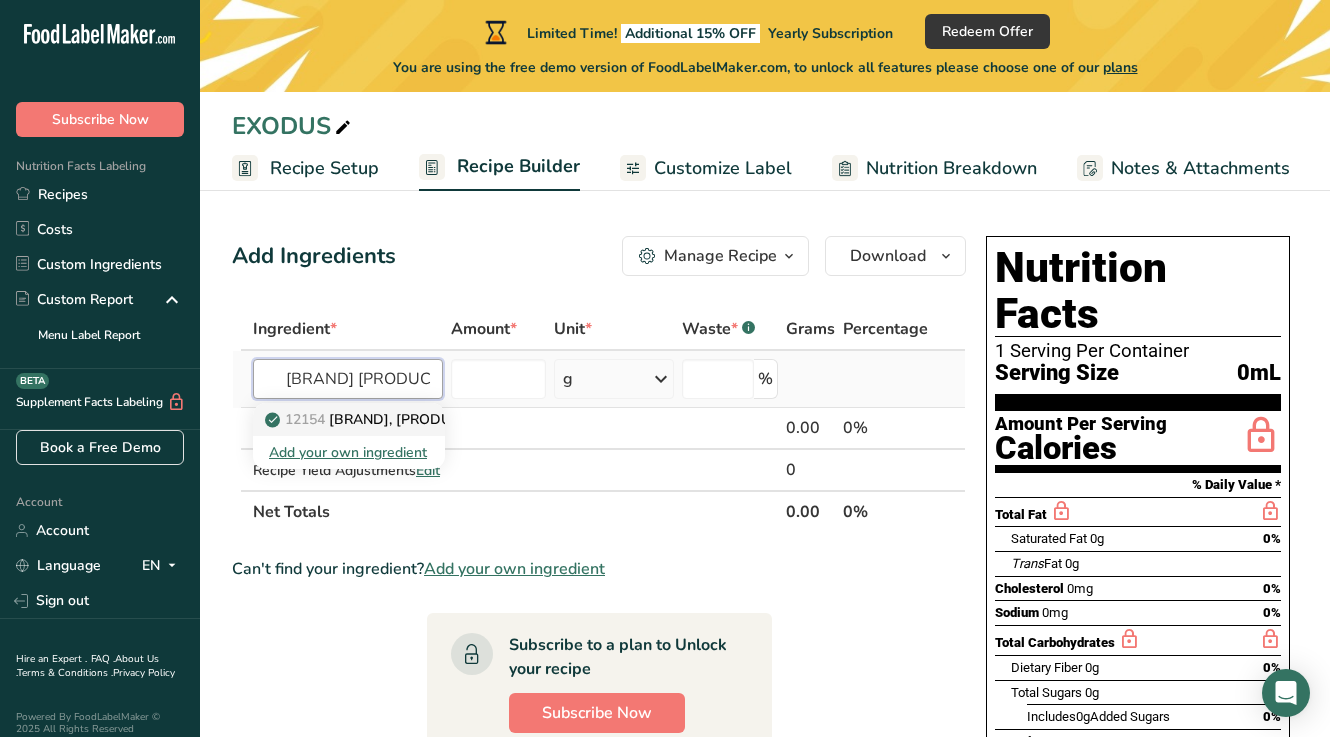 type on "[BRAND] [PRODUCT]" 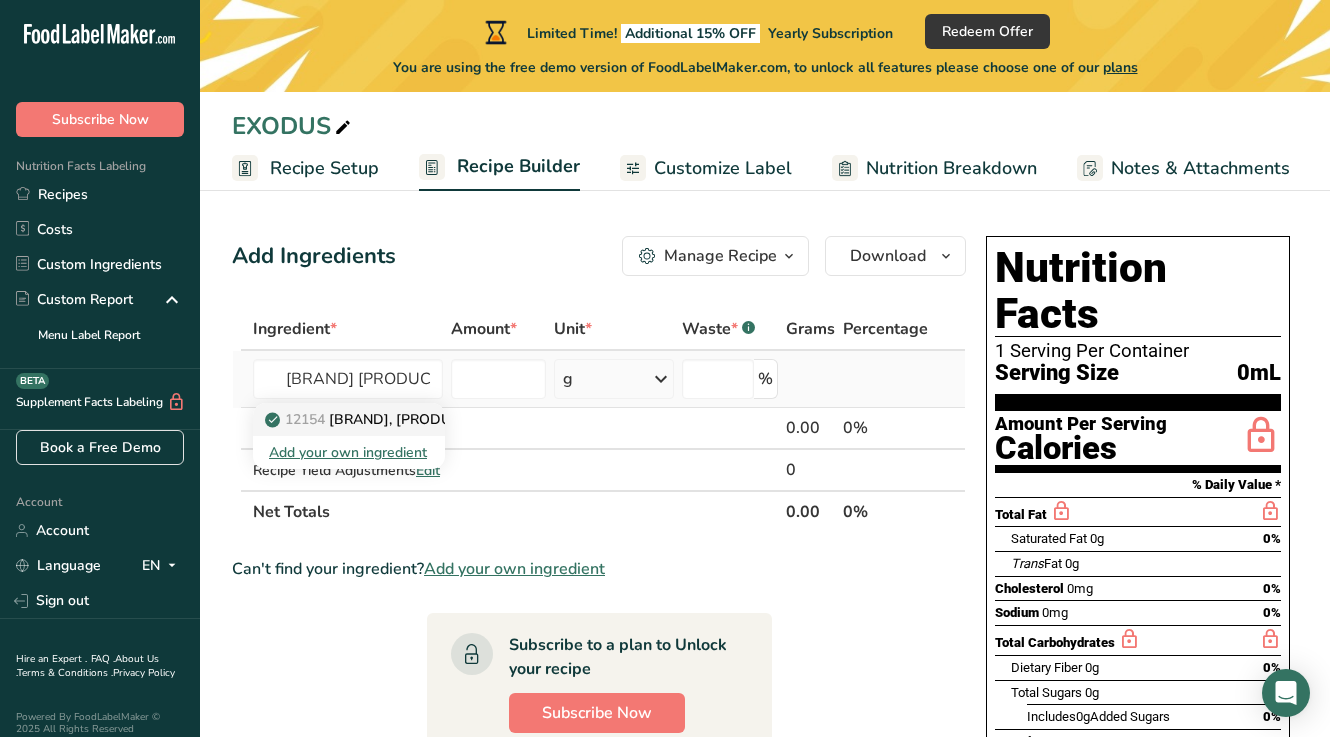 type 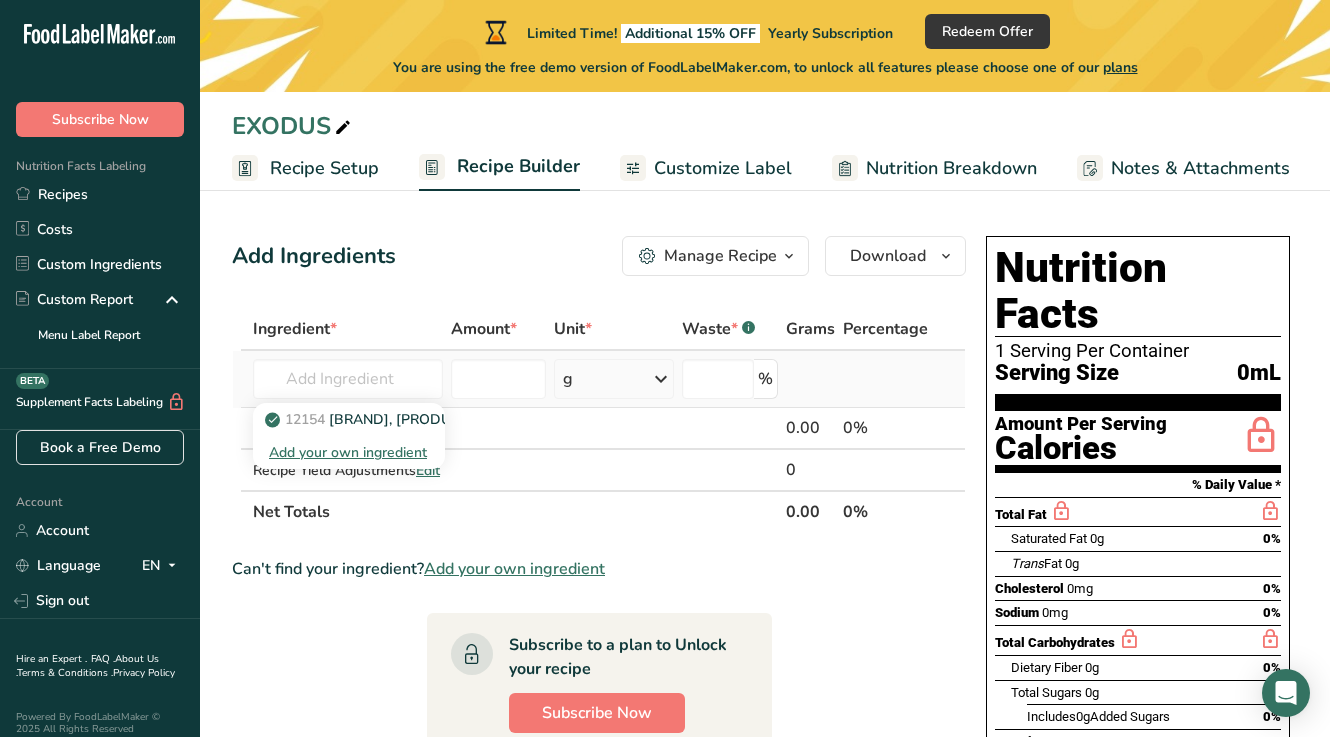 drag, startPoint x: 374, startPoint y: 417, endPoint x: 357, endPoint y: 452, distance: 38.910152 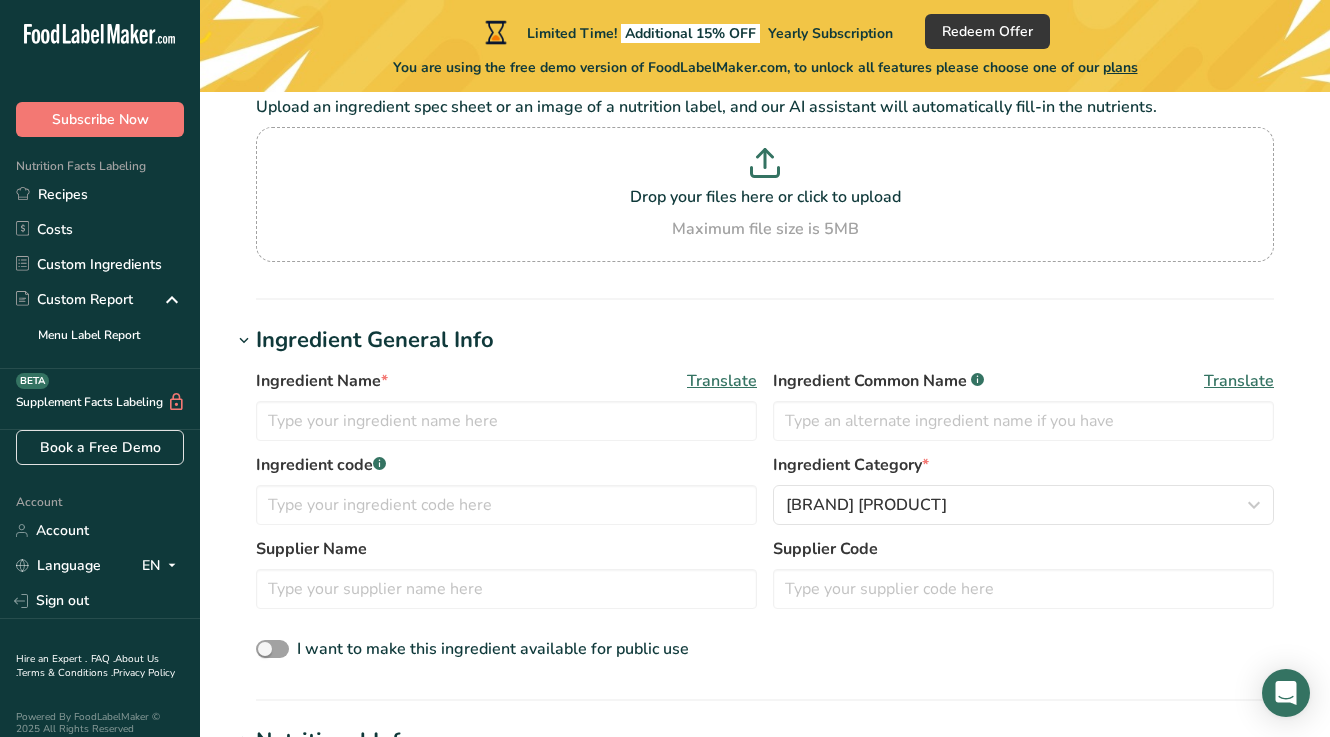 scroll, scrollTop: 219, scrollLeft: 0, axis: vertical 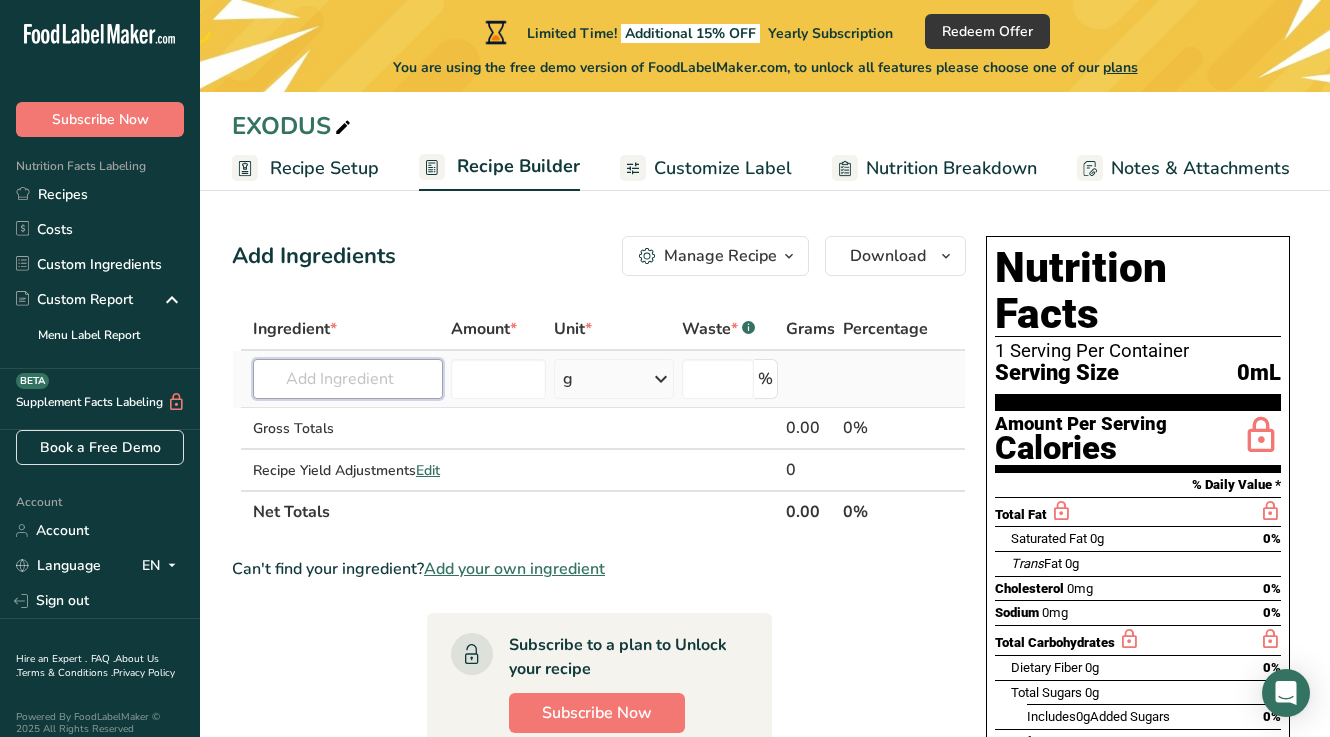 click at bounding box center (348, 379) 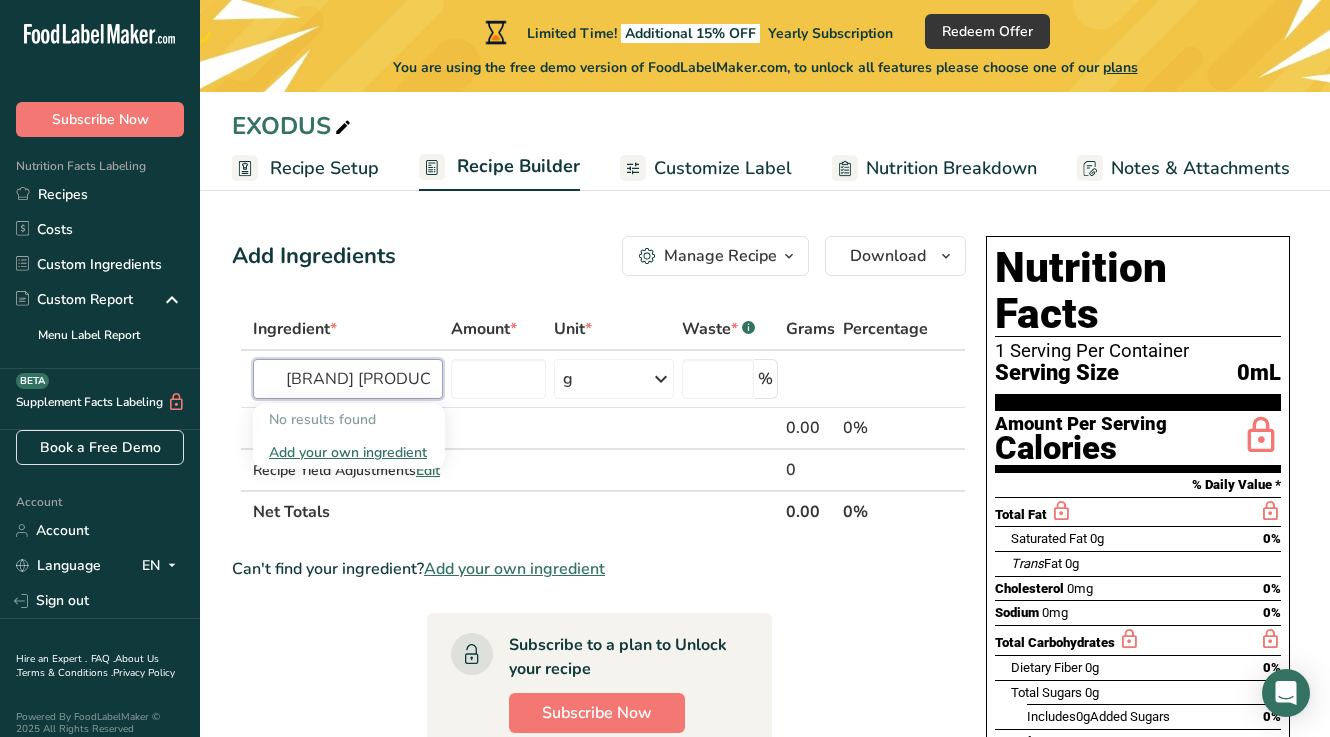 type on "[BRAND] [PRODUCT]" 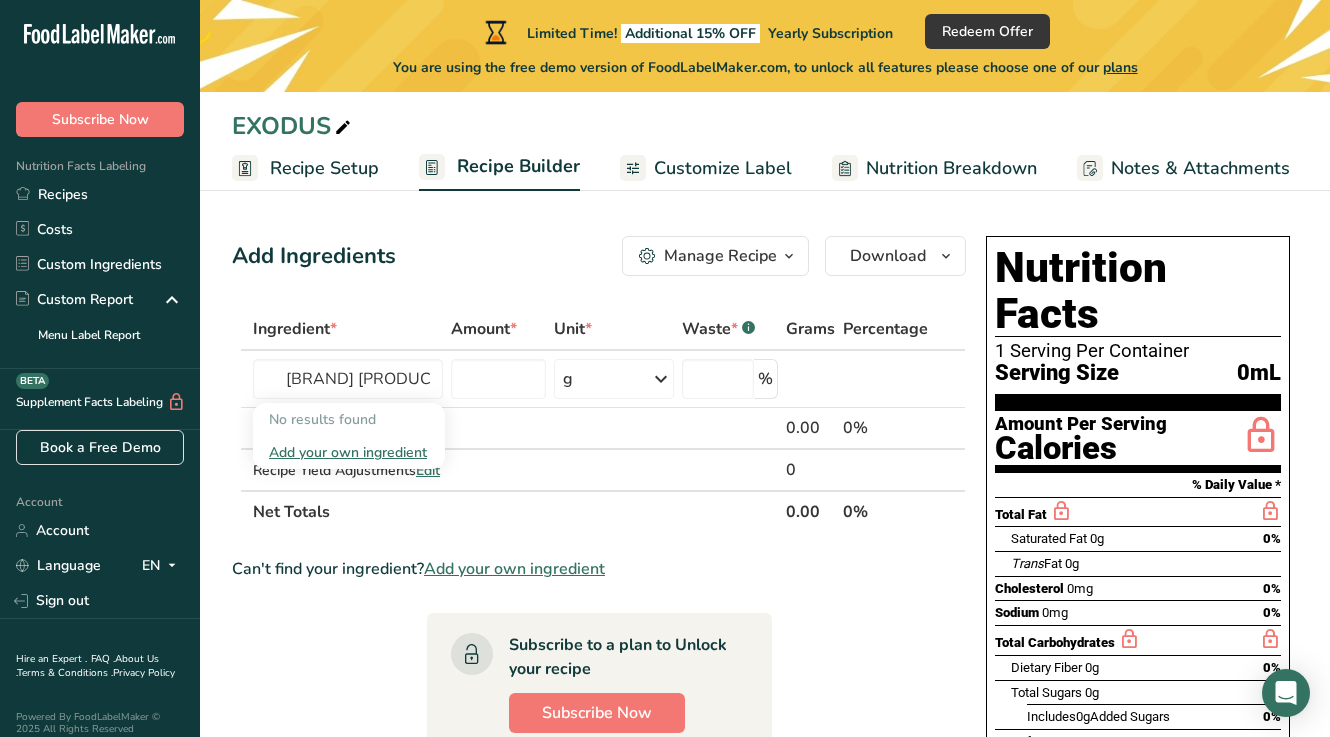 type 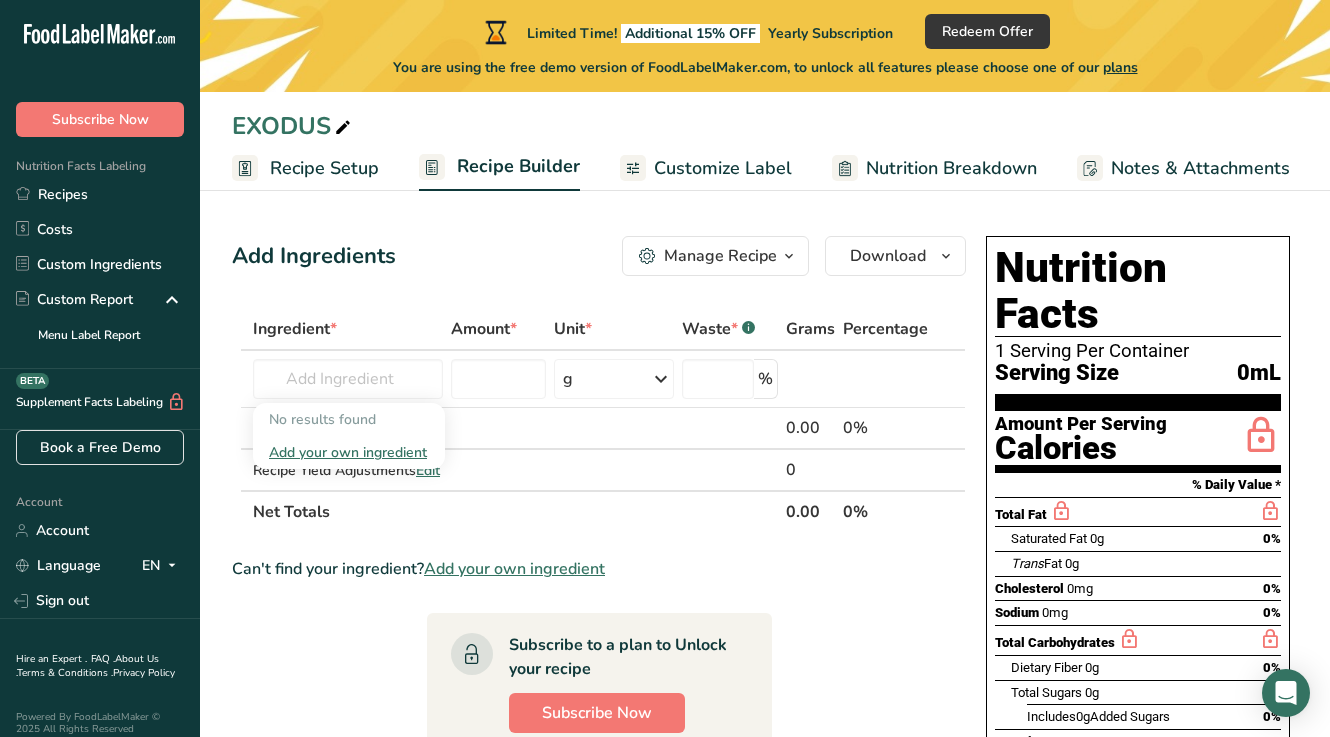 click on "Net Totals" at bounding box center (515, 511) 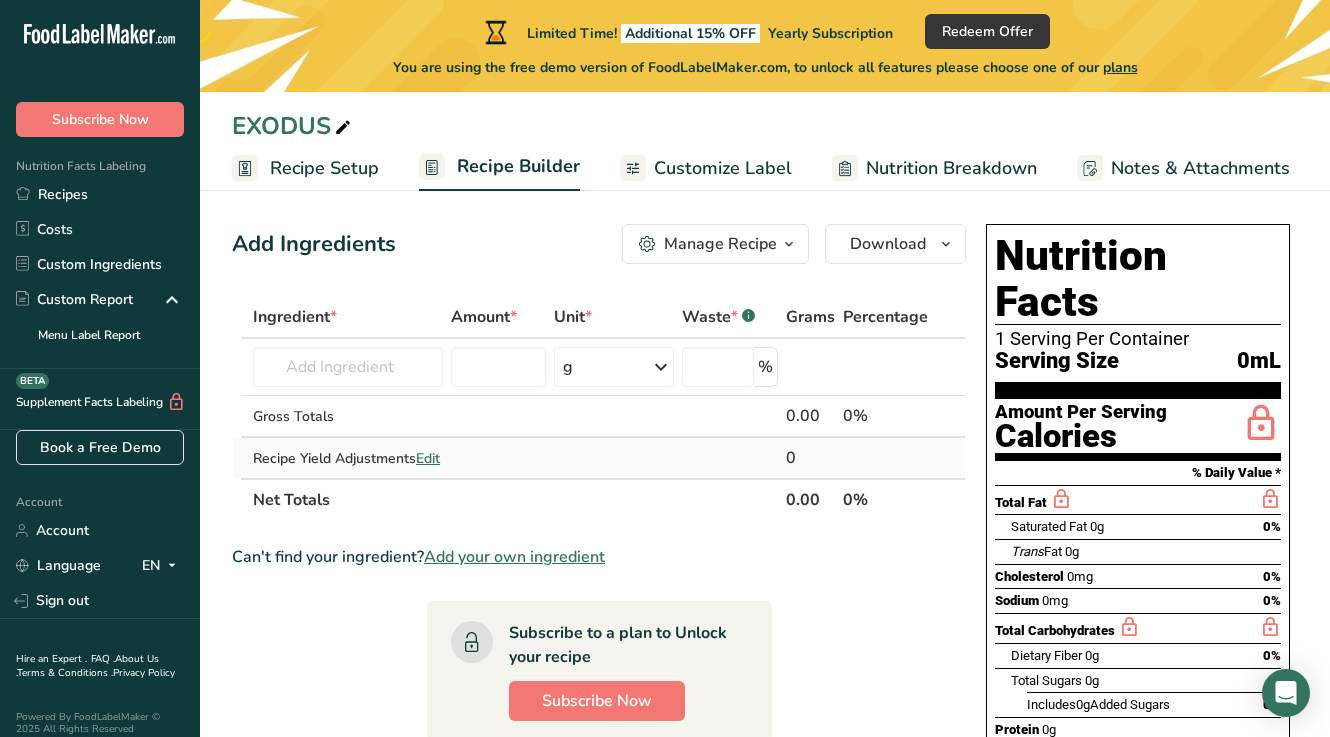 scroll, scrollTop: 8, scrollLeft: 0, axis: vertical 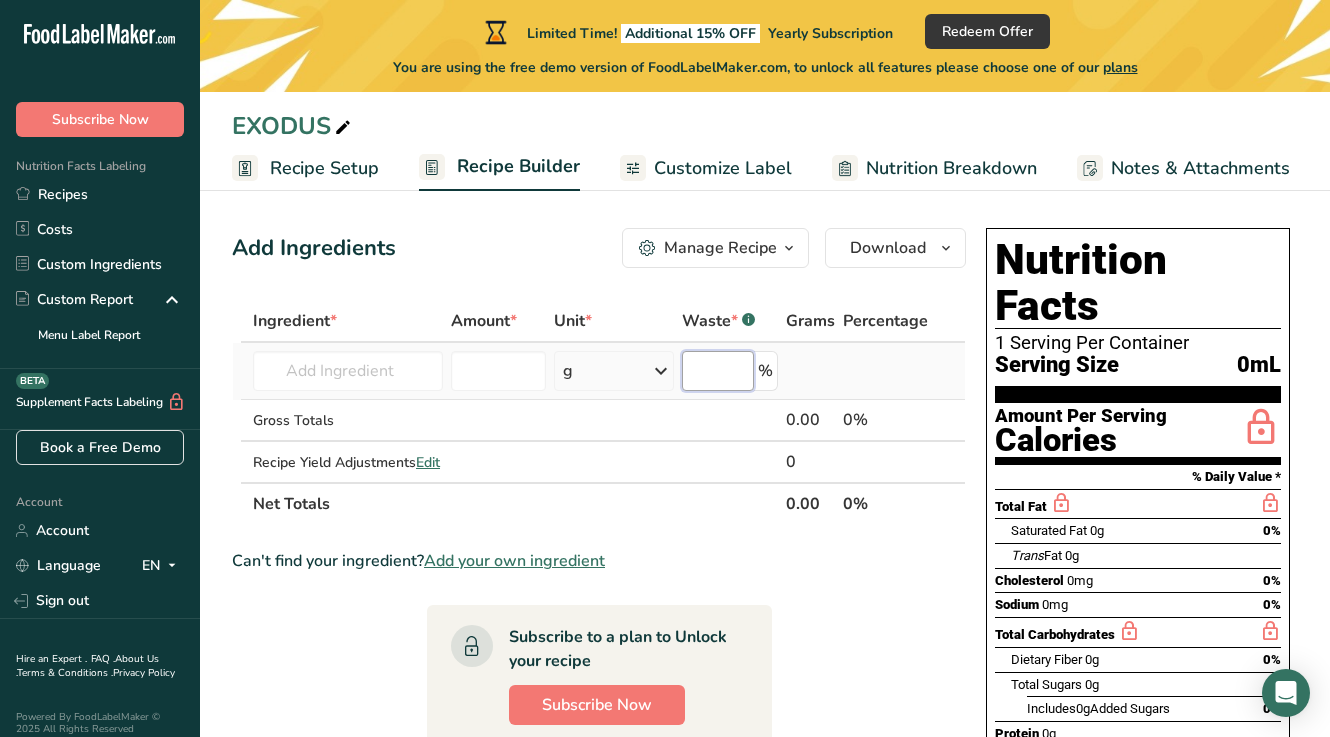 click at bounding box center (718, 371) 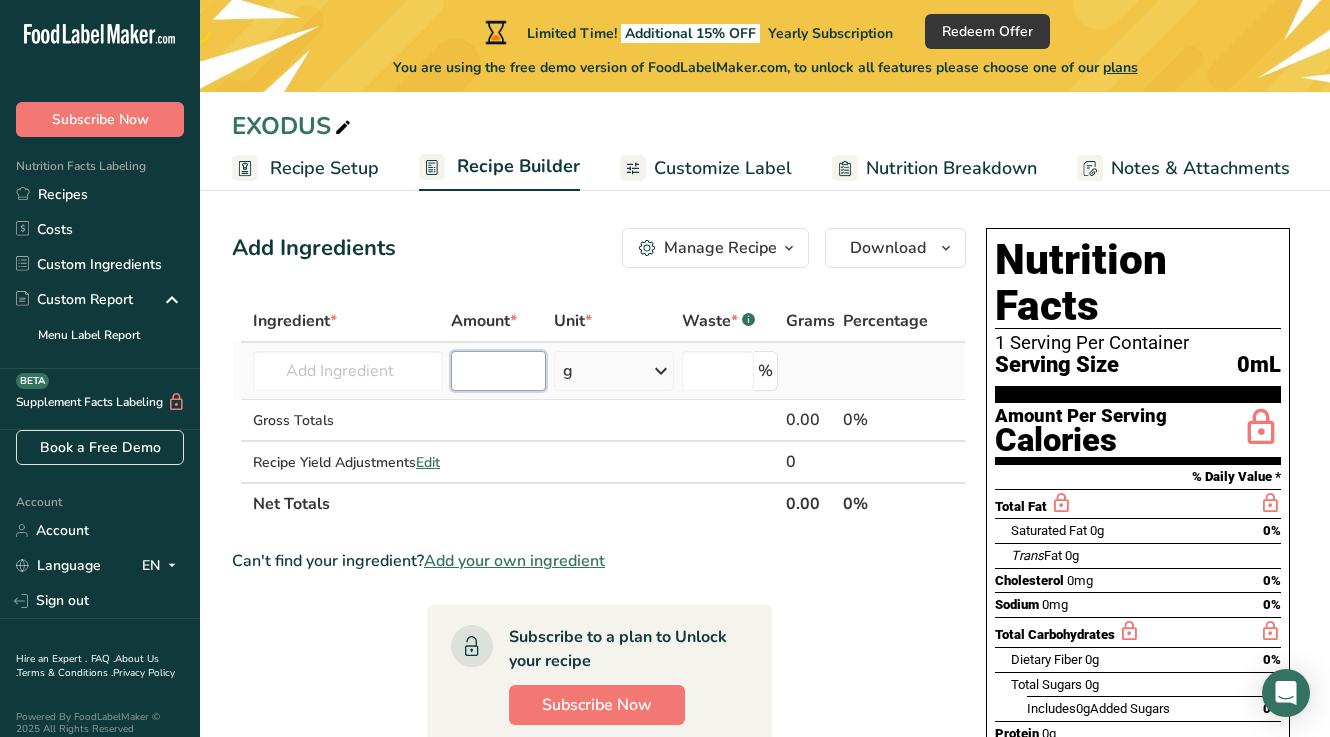 click at bounding box center [498, 371] 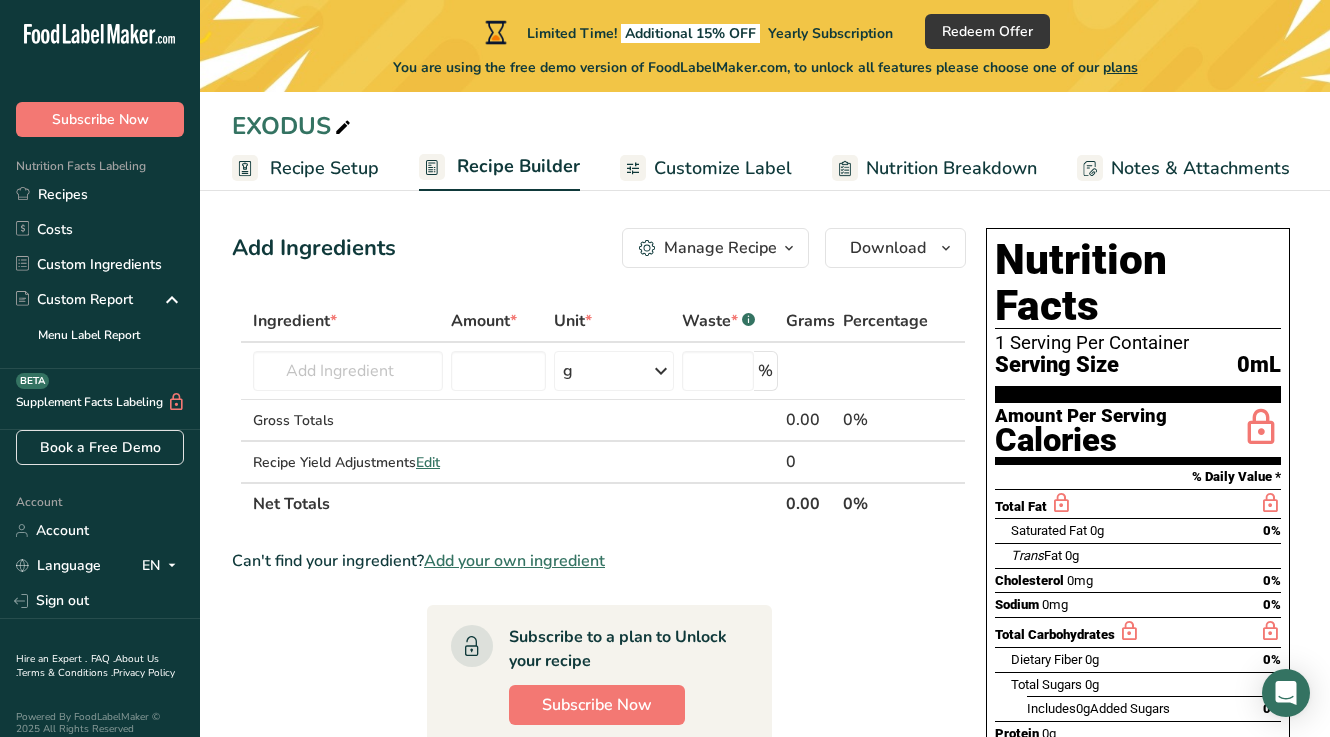click on "Manage Recipe" at bounding box center (720, 248) 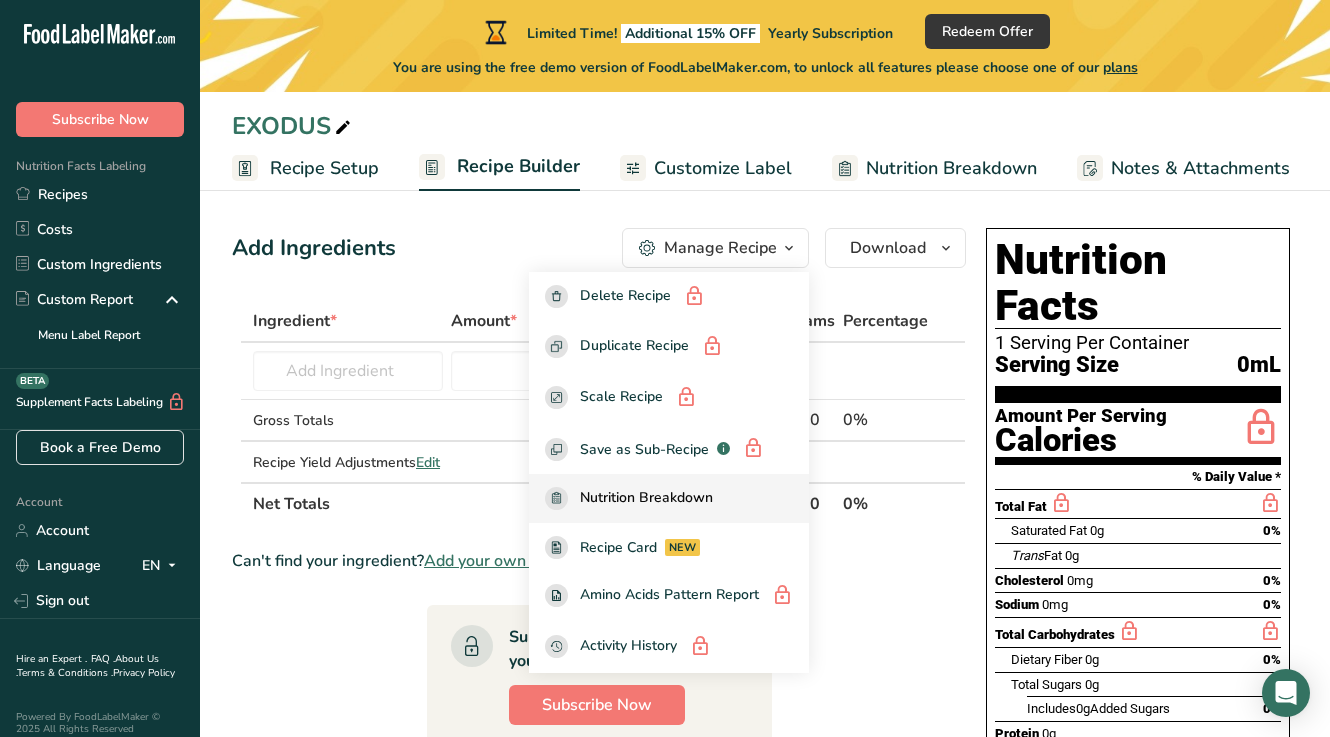 click on "Nutrition Breakdown" at bounding box center (646, 498) 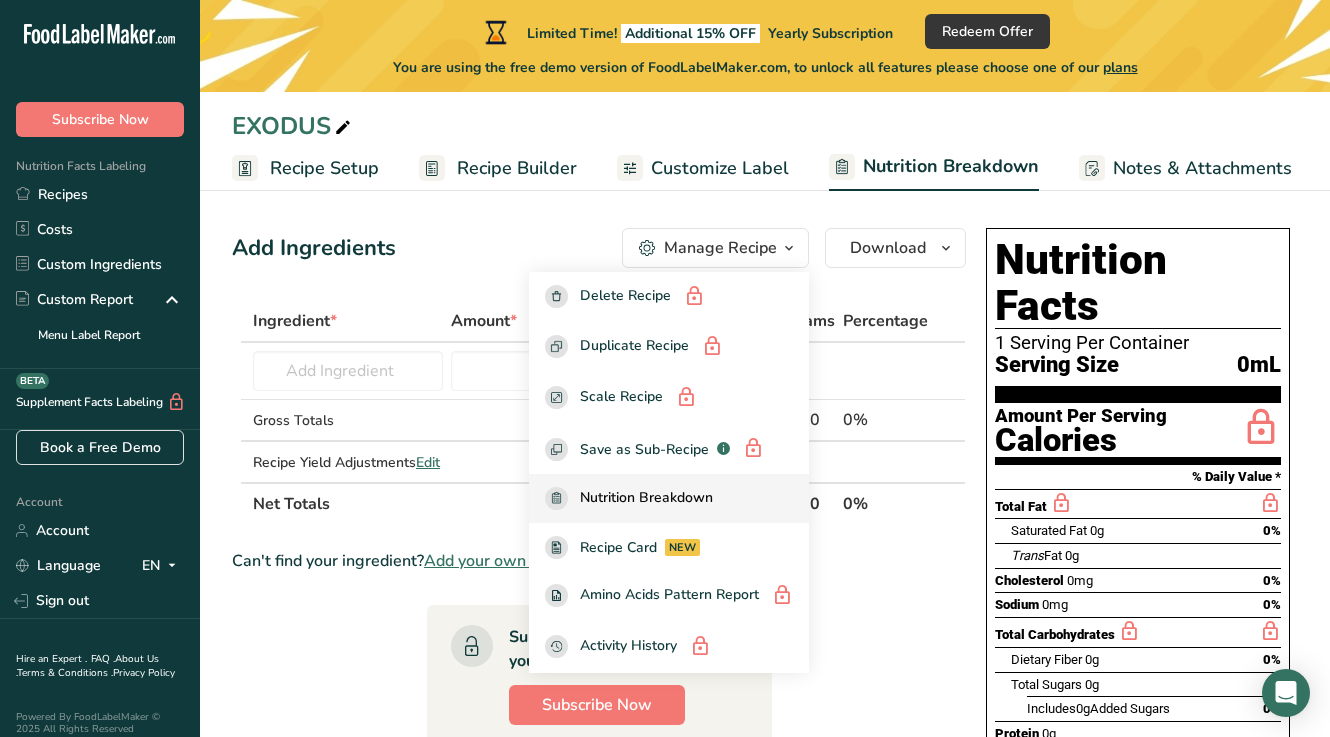 select on "Calories" 